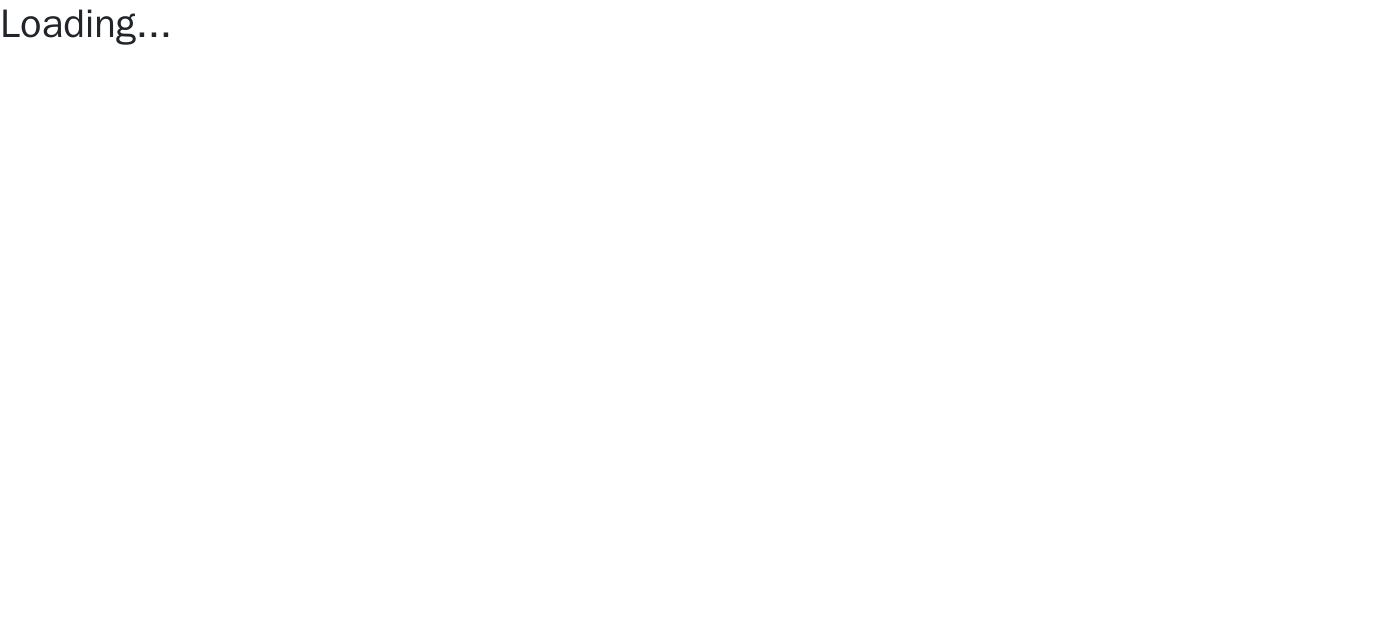 scroll, scrollTop: 0, scrollLeft: 0, axis: both 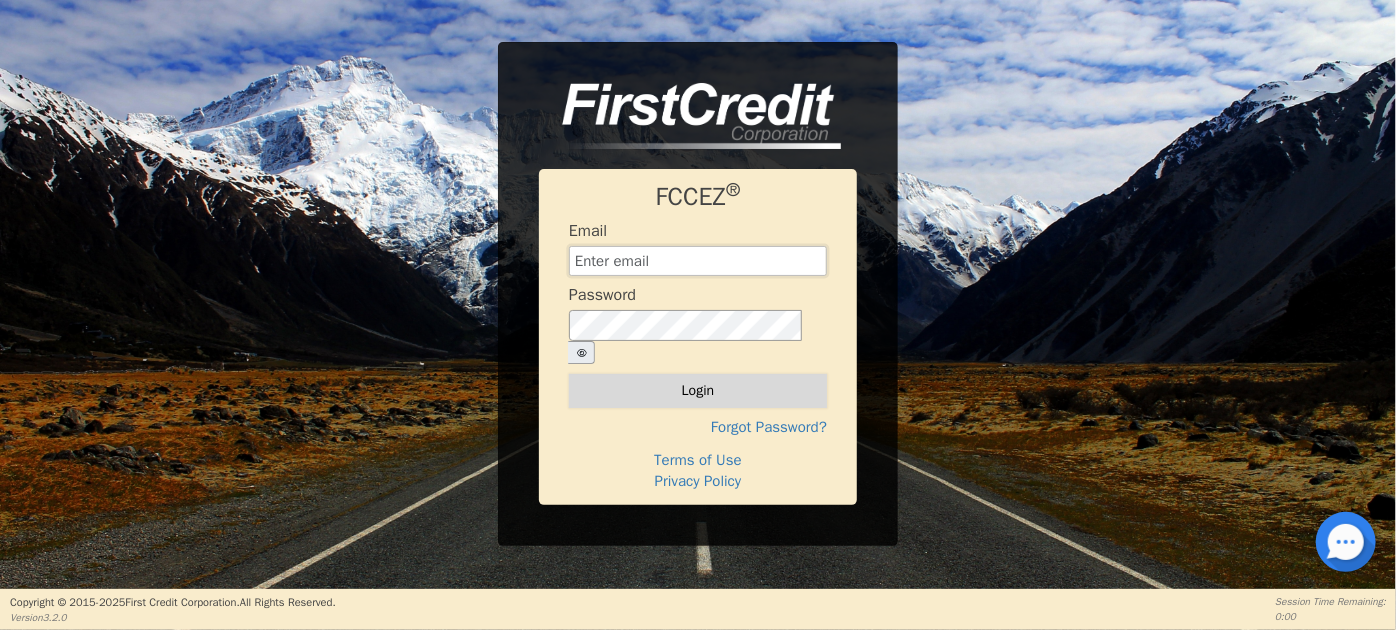 type on "[EMAIL]" 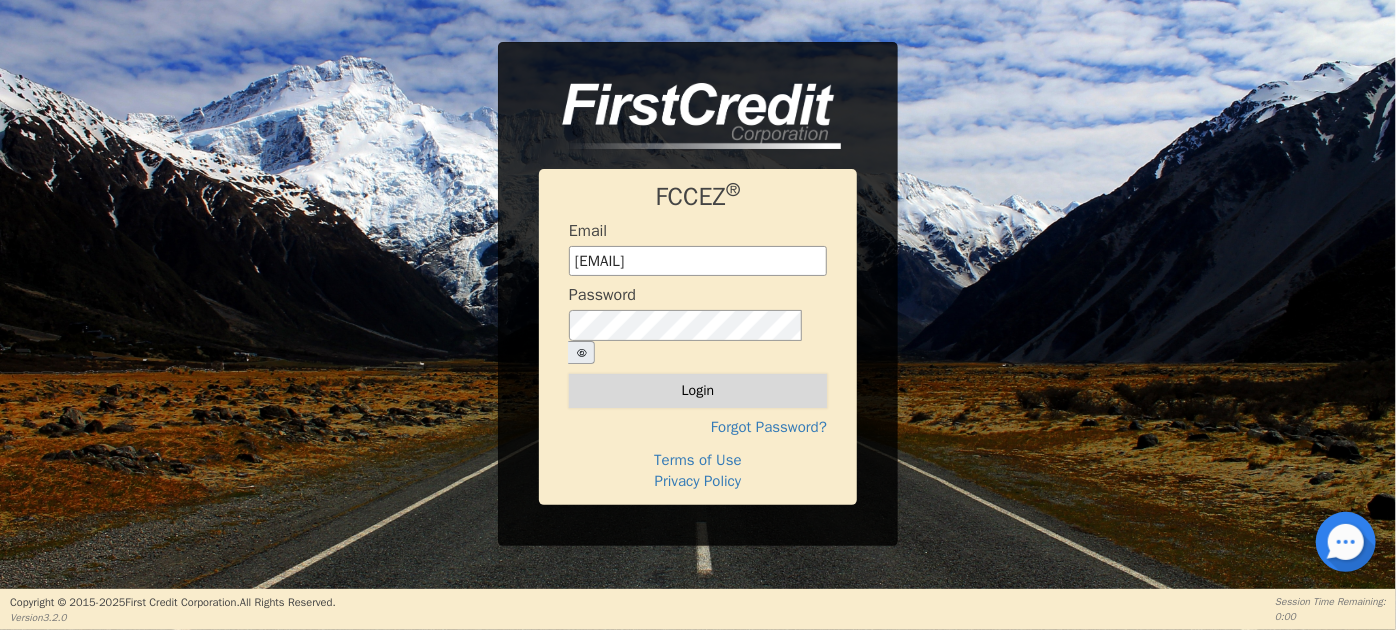 click on "Login" at bounding box center [698, 391] 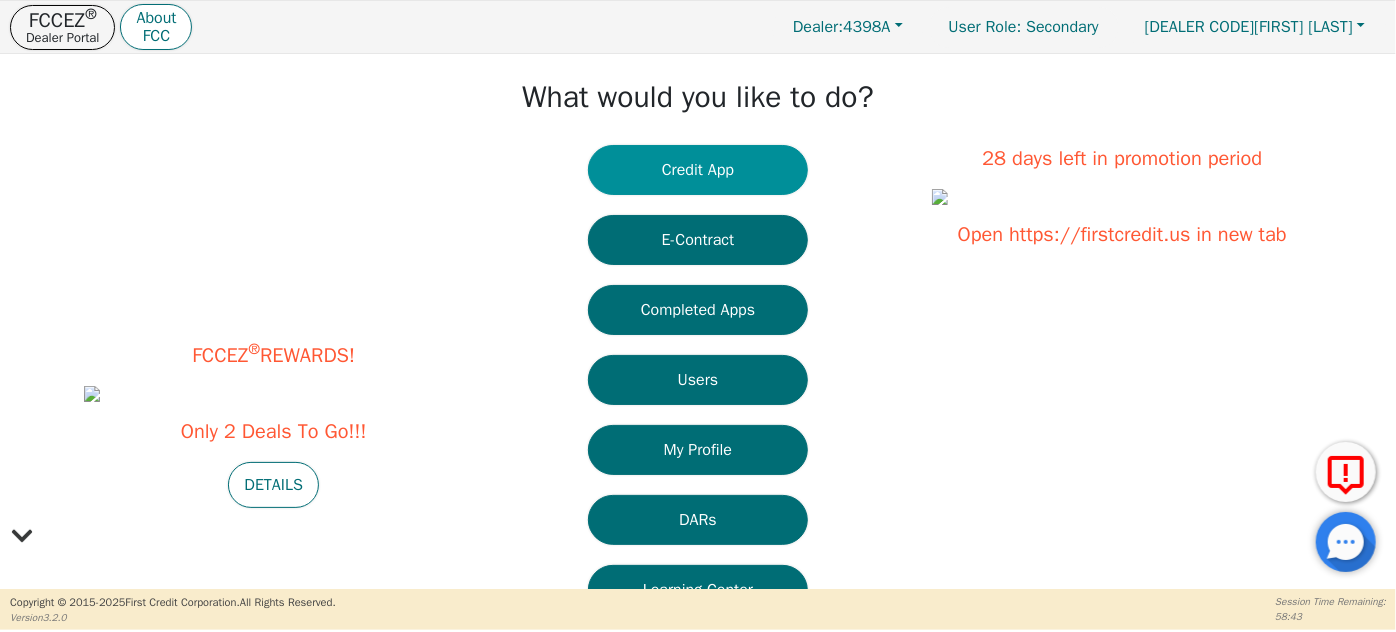 click on "Credit App" at bounding box center [698, 170] 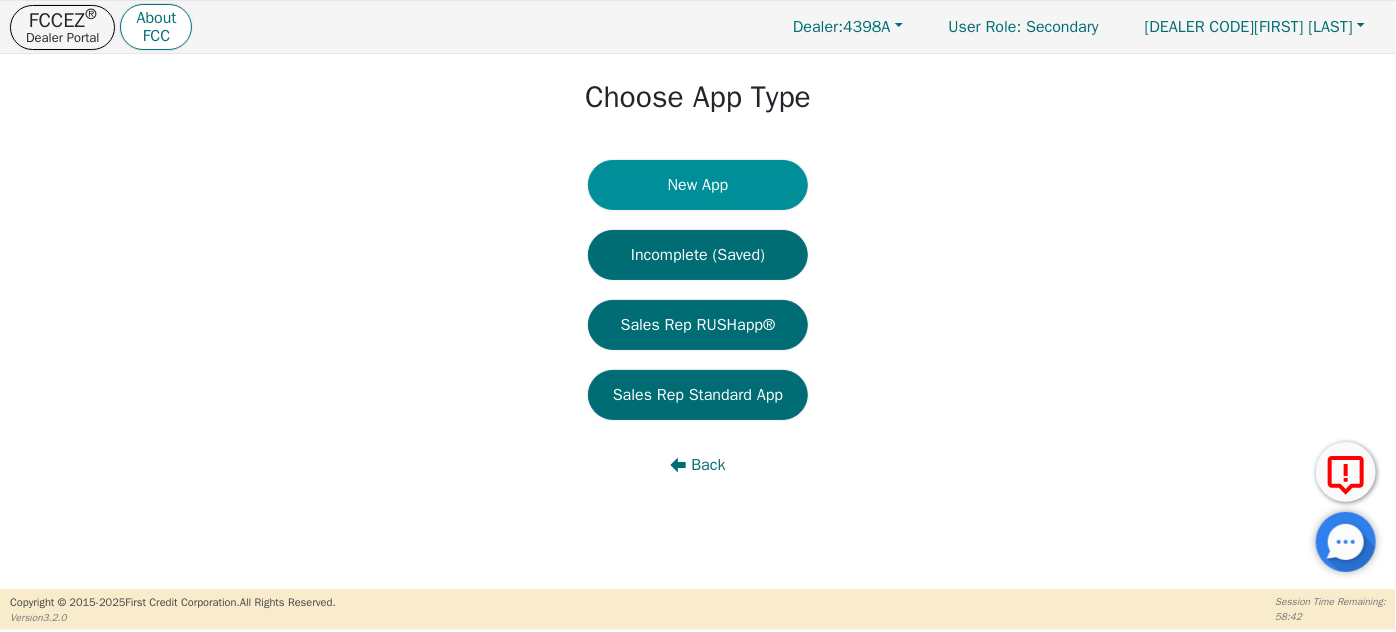 click on "New App" at bounding box center [698, 185] 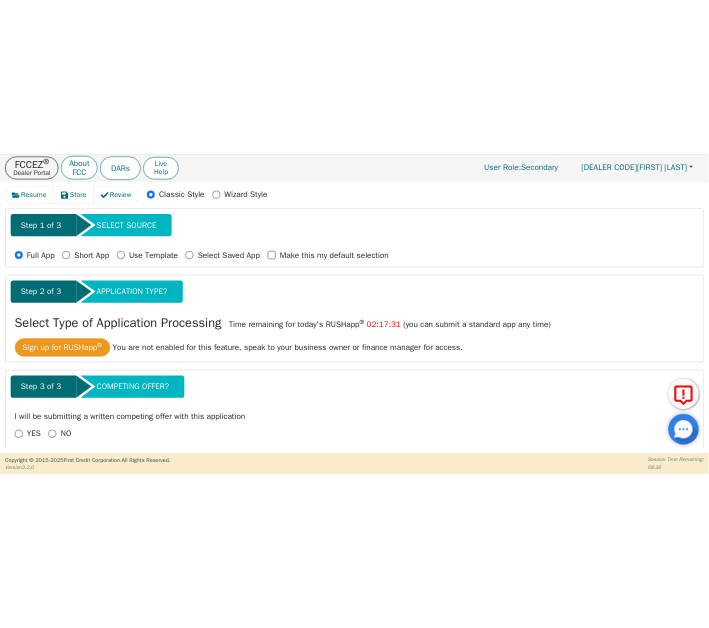 scroll, scrollTop: 184, scrollLeft: 0, axis: vertical 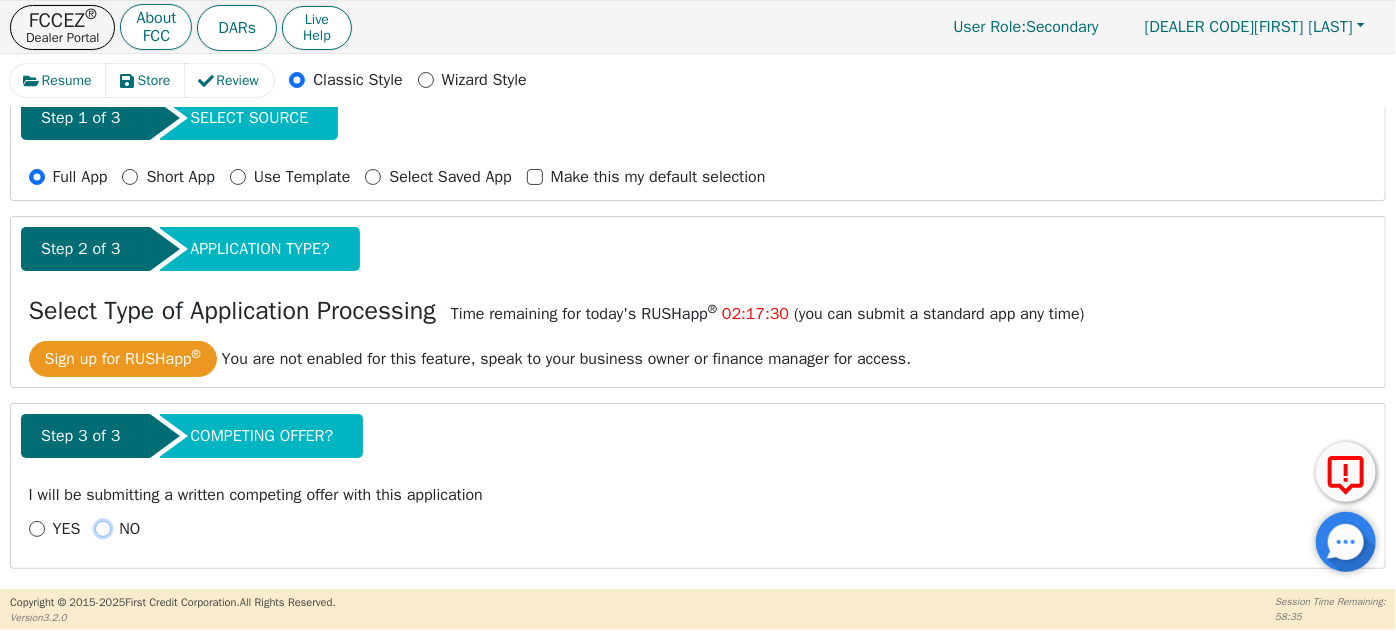 click on "NO" at bounding box center (103, 529) 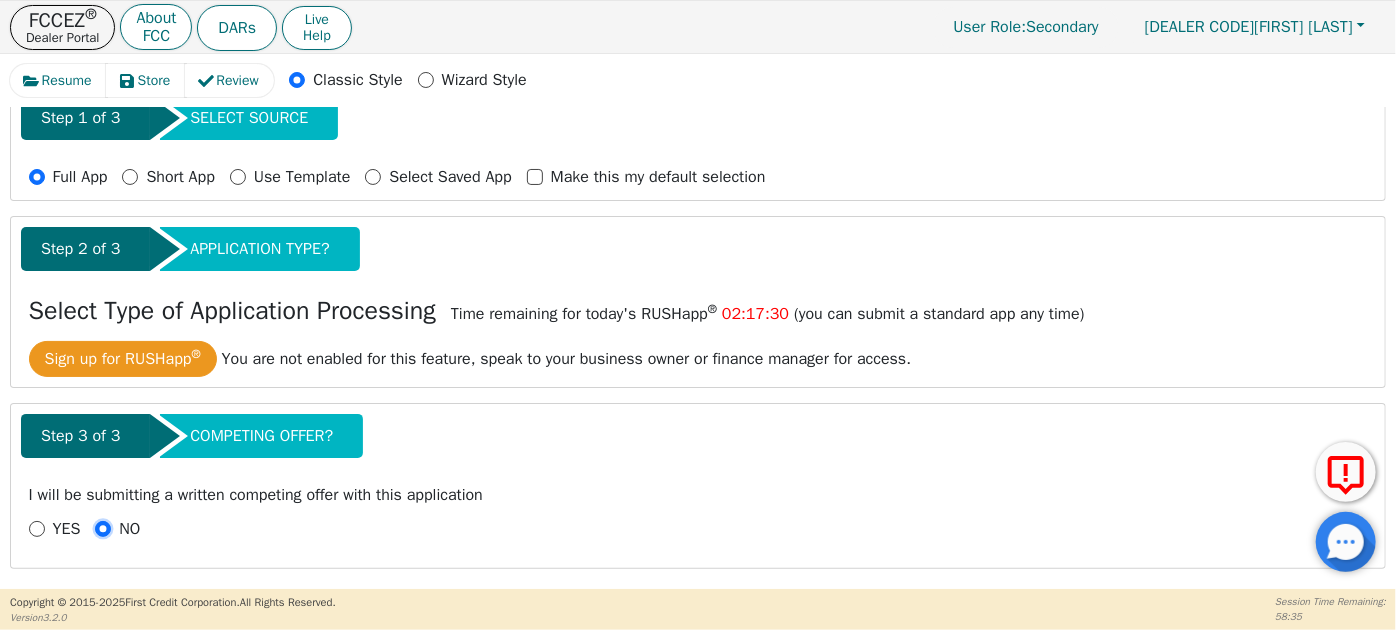 radio on "true" 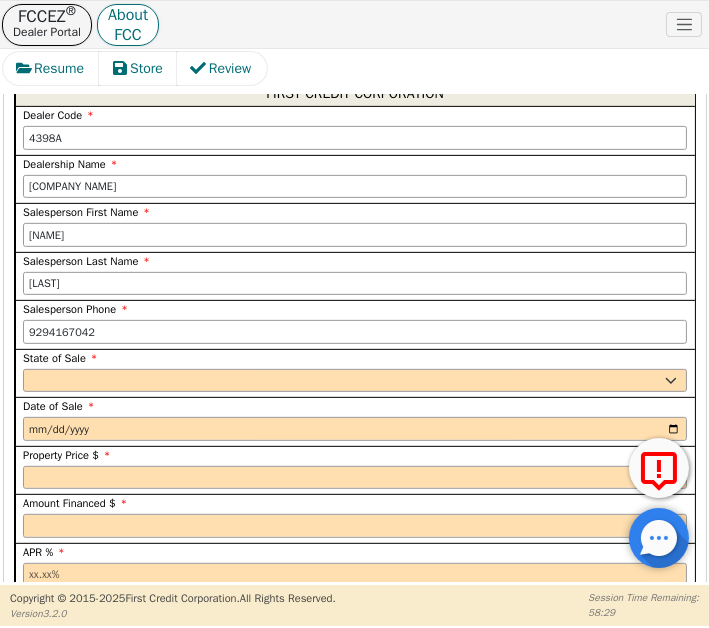 scroll, scrollTop: 1002, scrollLeft: 0, axis: vertical 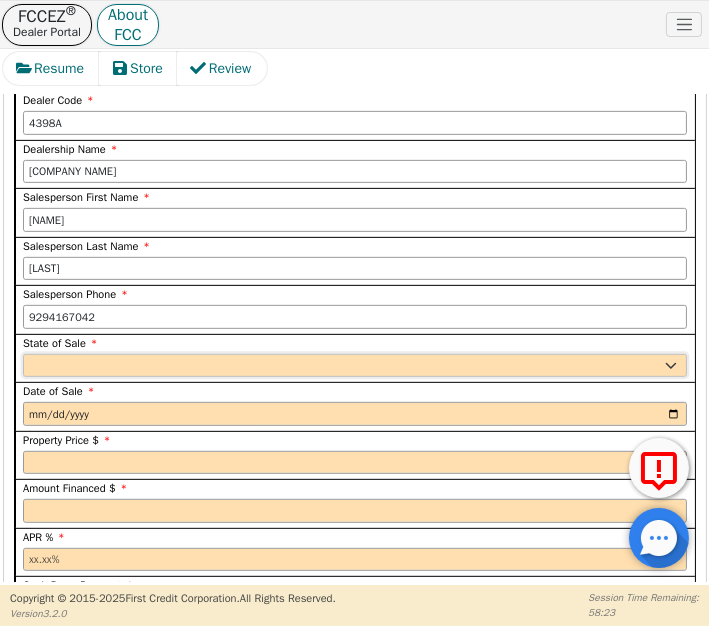 click on "AK AL AR AZ CA CO CT DC DE FL GA HI IA ID IL IN KS KY LA MA MD ME MI MN MO MS MT NC ND NE NH NJ NM NV NY OH OK OR PA SC SD TN TX UT VA VT WA WI WY" at bounding box center (355, 366) 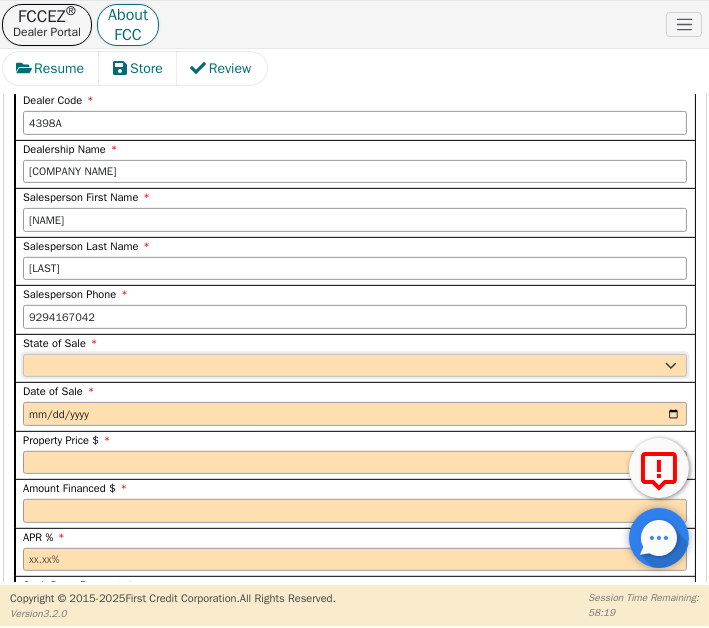select on "FL" 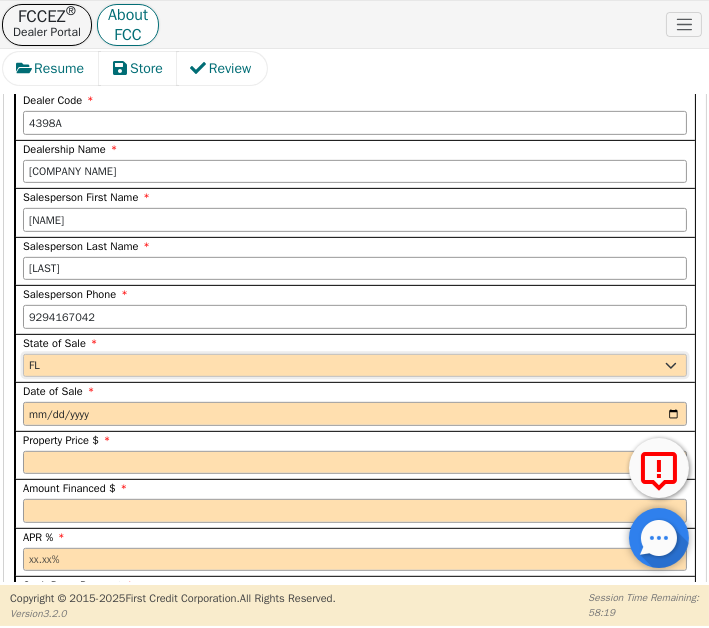 click on "AK AL AR AZ CA CO CT DC DE FL GA HI IA ID IL IN KS KY LA MA MD ME MI MN MO MS MT NC ND NE NH NJ NM NV NY OH OK OR PA SC SD TN TX UT VA VT WA WI WY" at bounding box center (355, 366) 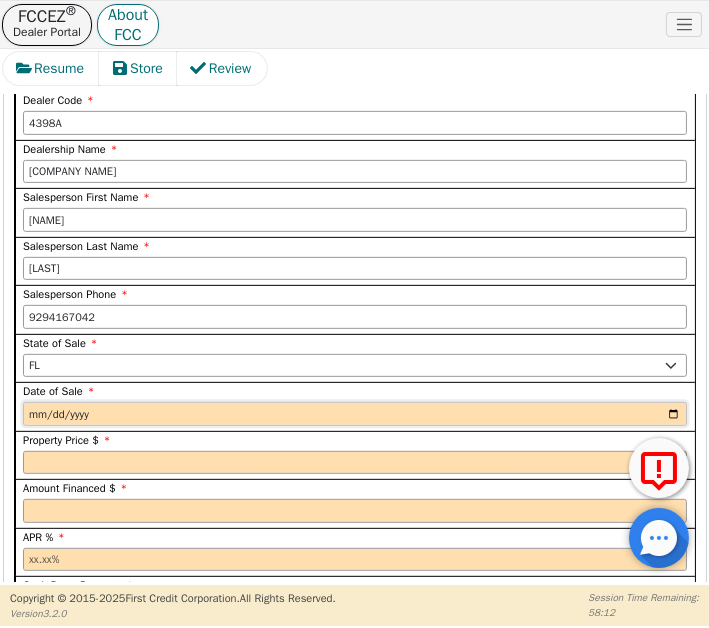 click at bounding box center (355, 414) 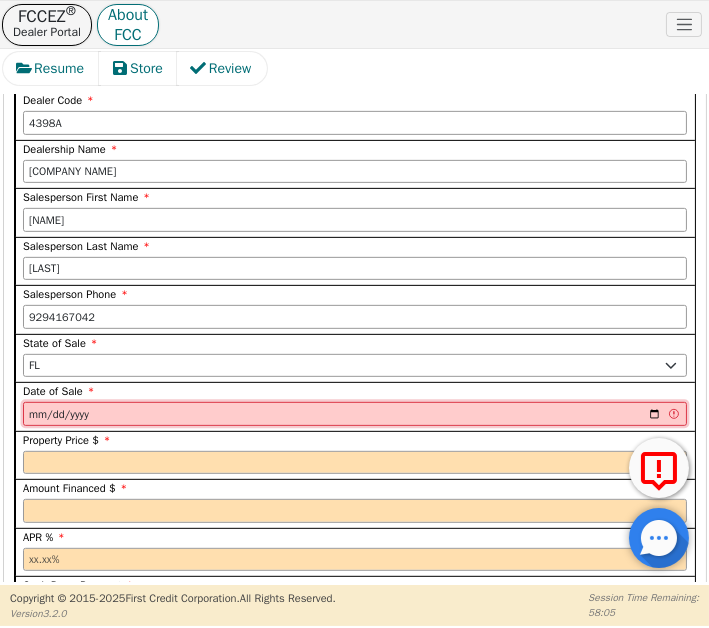 type on "2025-08-04" 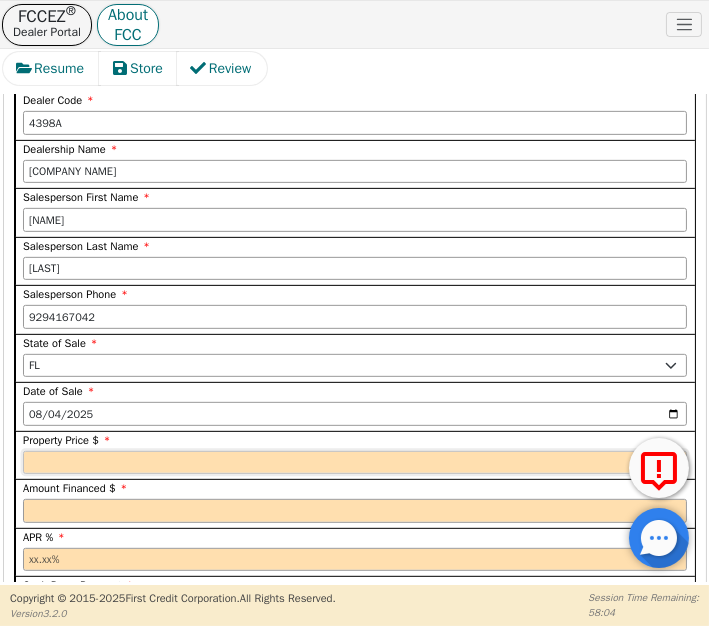click at bounding box center (355, 463) 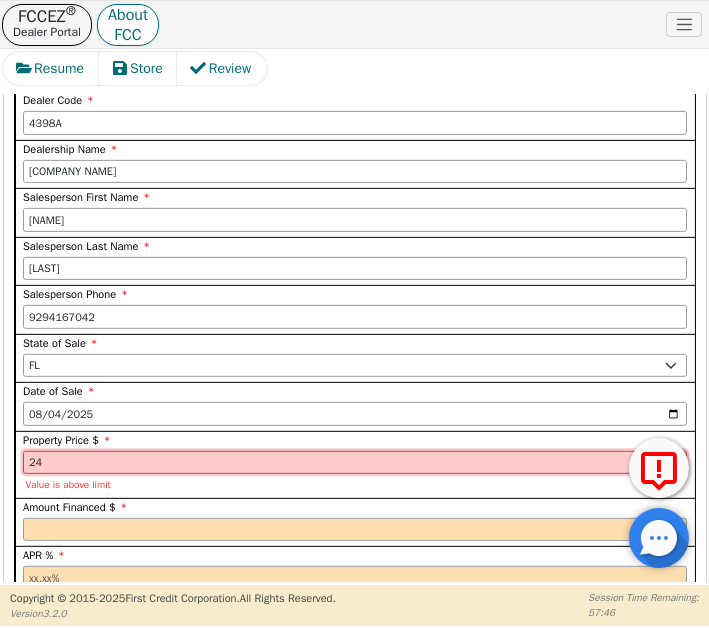 type on "2" 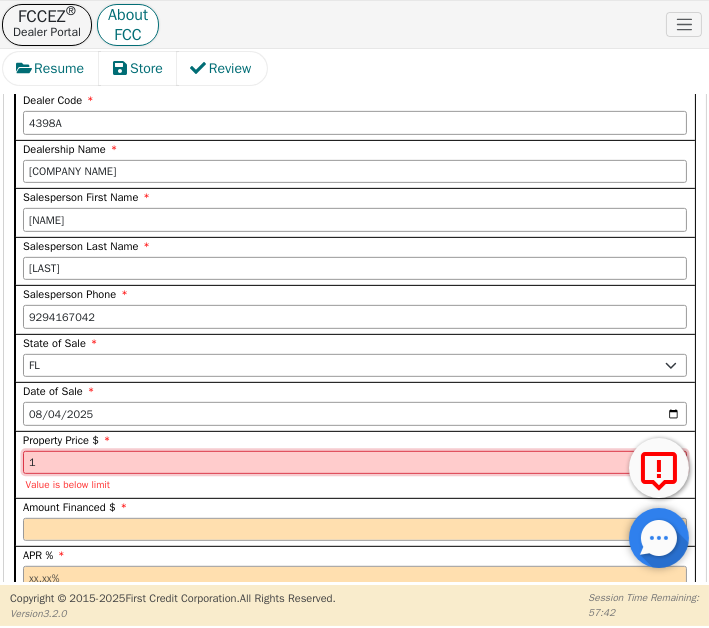 type on "100.00" 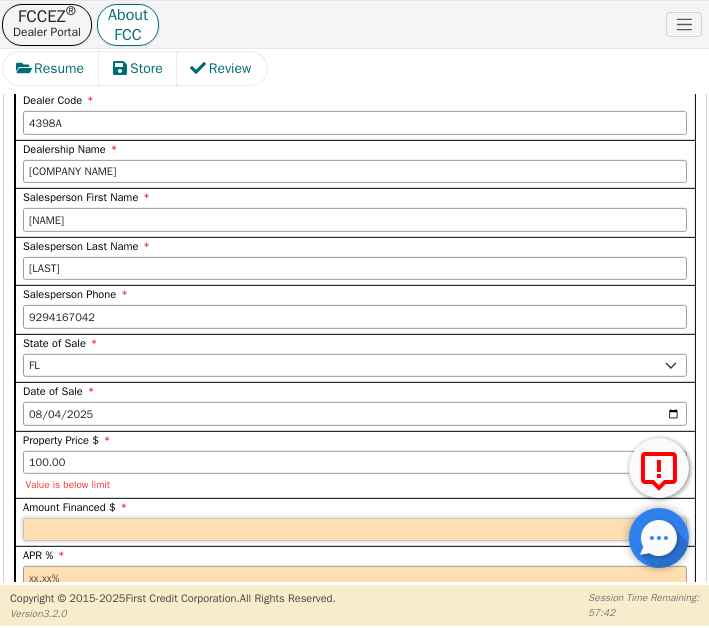 click at bounding box center (355, 530) 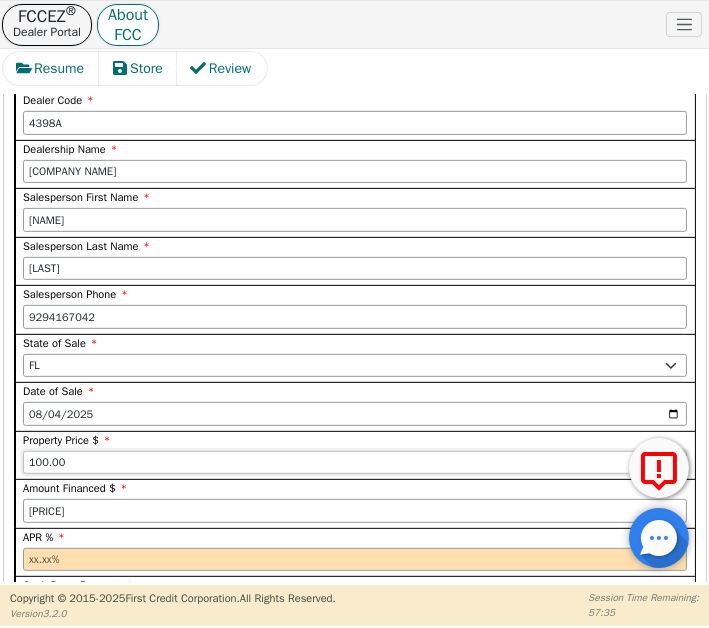type on "[PRICE]" 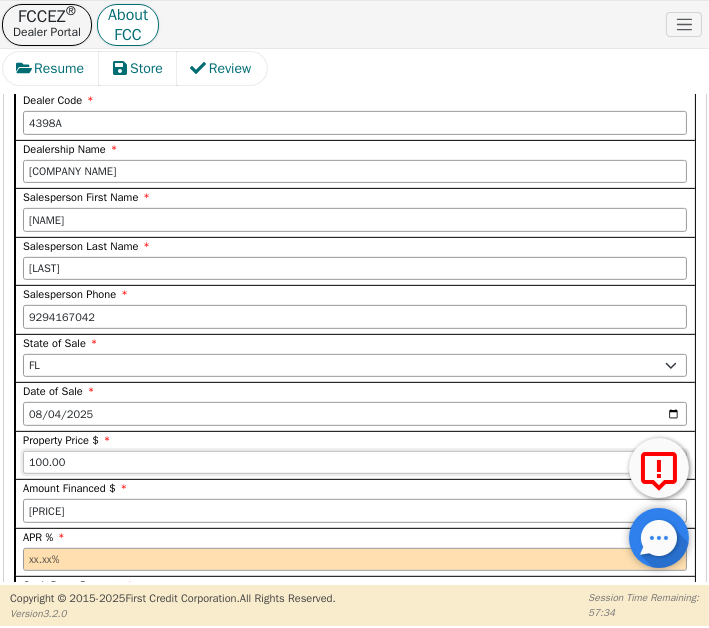 drag, startPoint x: 33, startPoint y: 452, endPoint x: 5, endPoint y: 462, distance: 29.732138 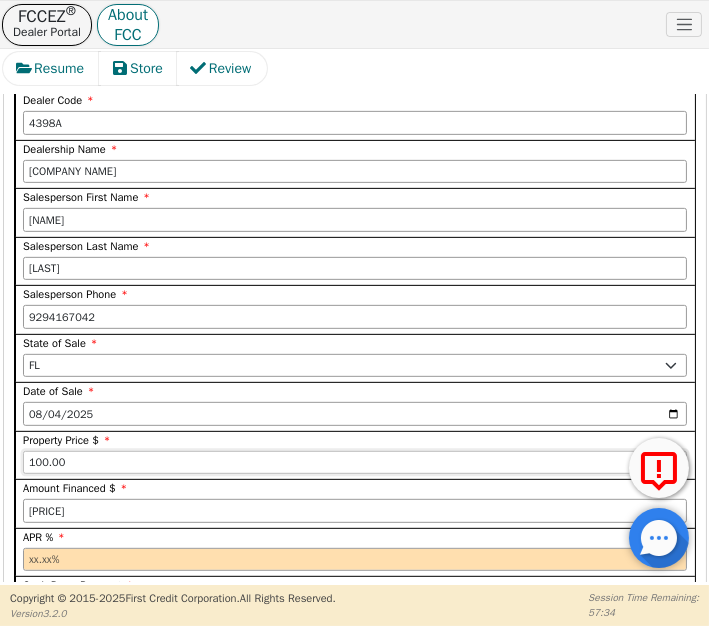 click on "Step 4 of 4 ENTER APP DATA
The words "I," "me" and "my" mean each person submitting this credit application.
The words "you" "your" and "yours" refer to the dealer described below,
and any third party that receives this application in order to evaluate your
credit and that purchases the related retail installment contract.
FIRST CREDIT CORPORATION Dealer Code [DEALER CODE] Dealership Name [COMPANY NAME] Salesperson First Name [FIRST] Salesperson Last Name [LAST] Salesperson Phone [PHONE] State of Sale AK AL AR AZ CA CO CT DC DE FL GA HI IA ID IL IN KS KY LA MA MD ME MI MN MO MS MT NC ND NE NH NJ NM NV NY OH OK OR PA SC SD TN TX UT VA VT WA WY Date of Sale [DATE] Property Price $ [PRICE] Amount Financed $ [PRICE] APR % Cash Down Payment Trade-in Value Applied Yes No Terms (months)   (MAX = 60) First Payment Date Monthly Payment $ Same As Cash (months) TYPE OF APPLICATION
Individual Credit. Complete Section A ).
*" at bounding box center (355, 2788) 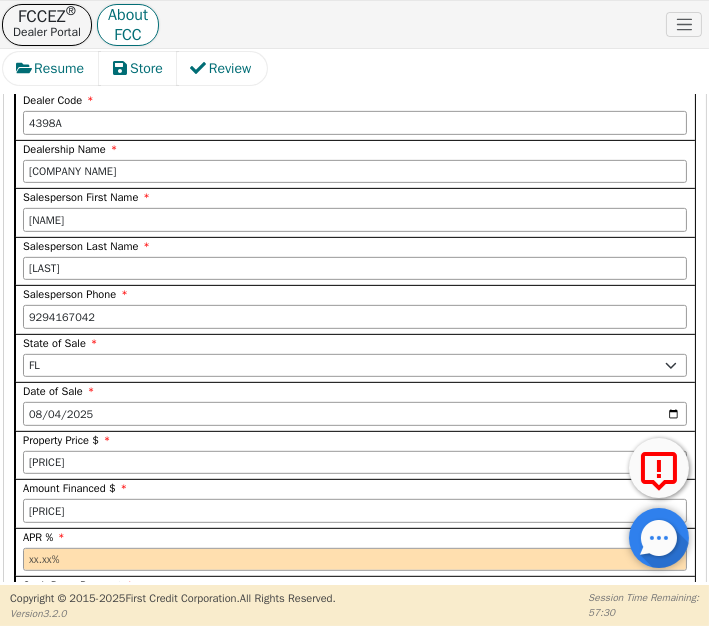 click on "APR %" at bounding box center (355, 537) 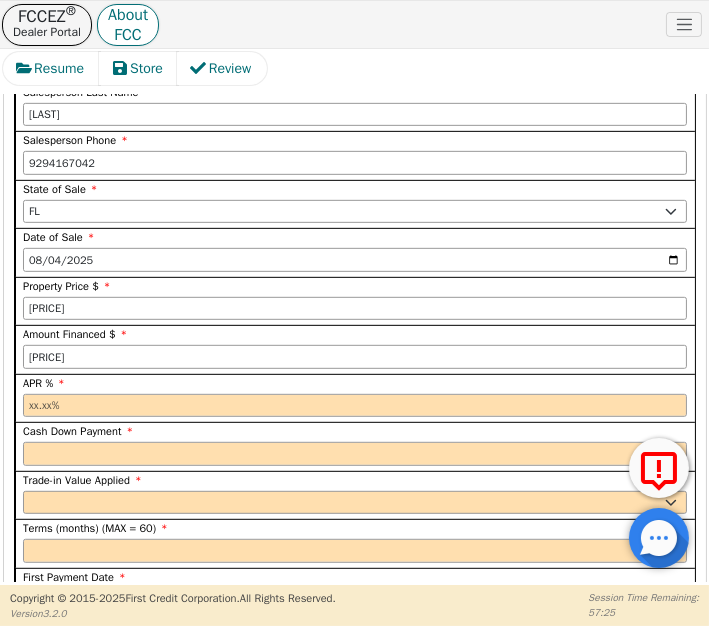 scroll, scrollTop: 1184, scrollLeft: 0, axis: vertical 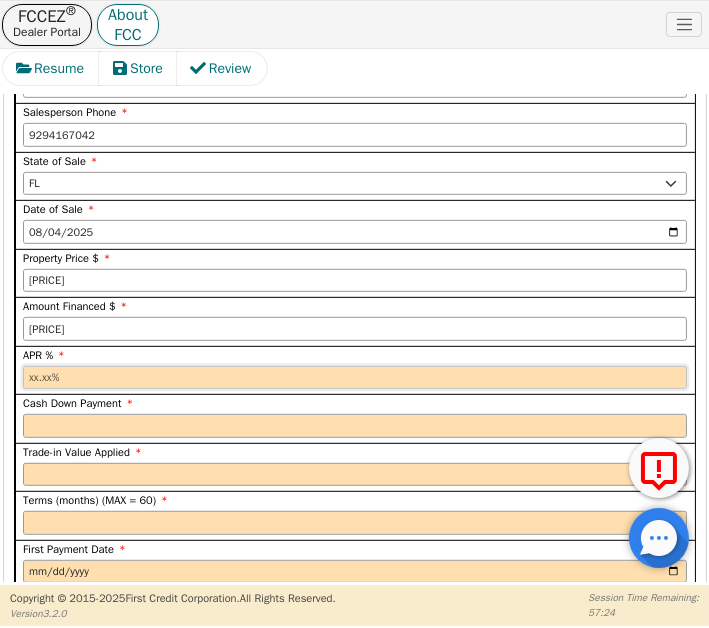 click at bounding box center [355, 378] 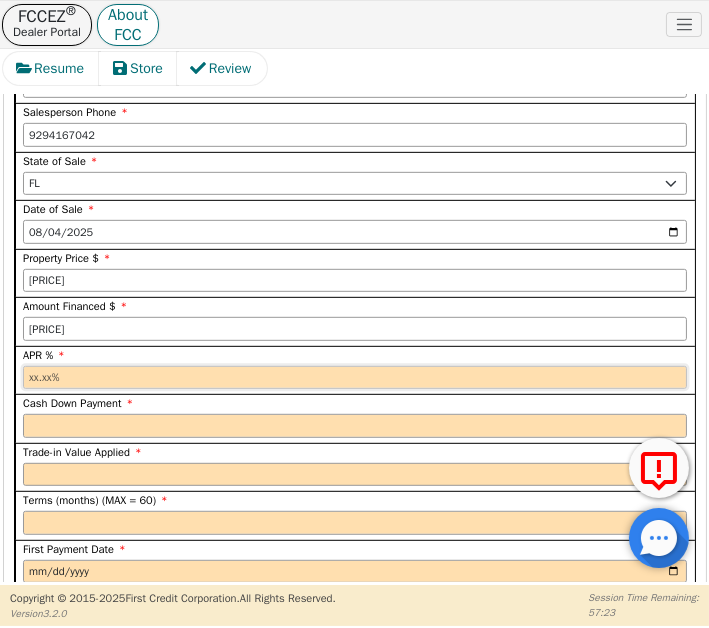 type on "17.99" 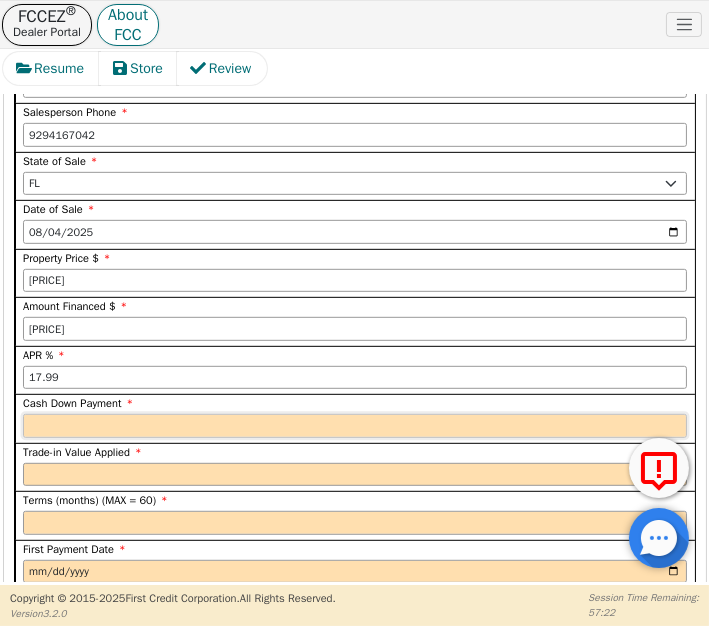 click at bounding box center [355, 426] 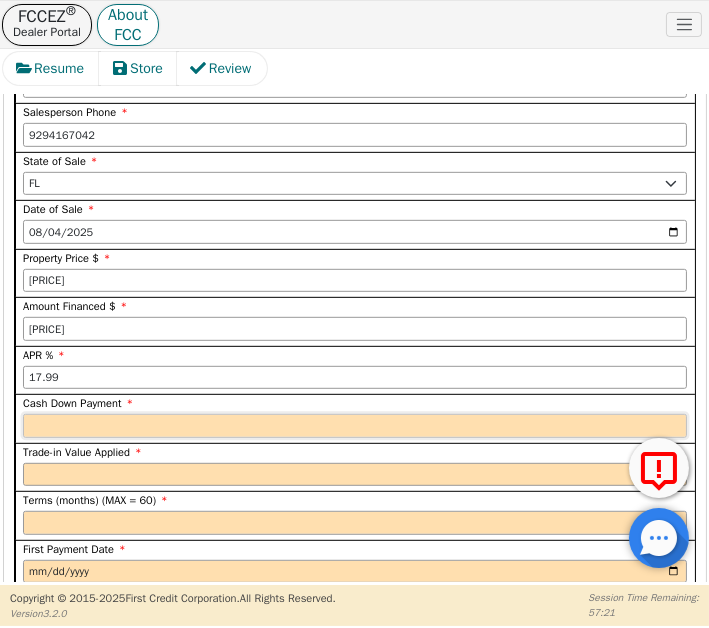 type on "0.00" 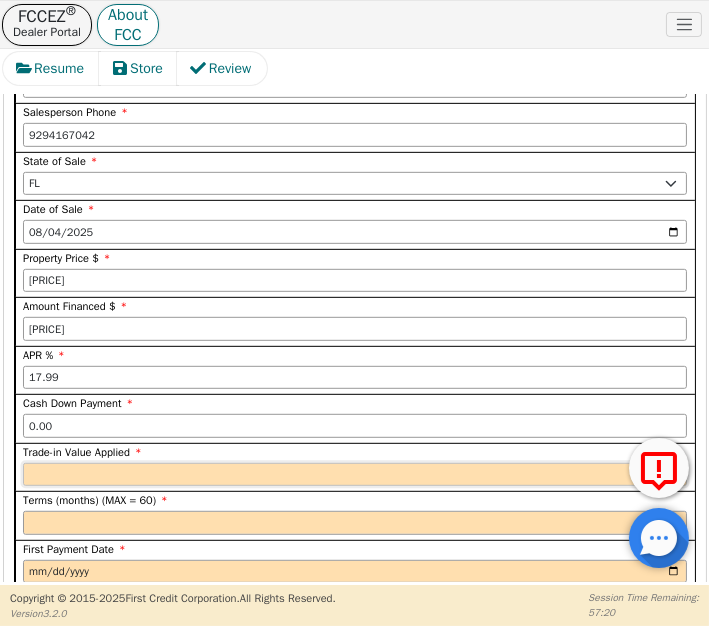 click on "Yes No" at bounding box center [355, 475] 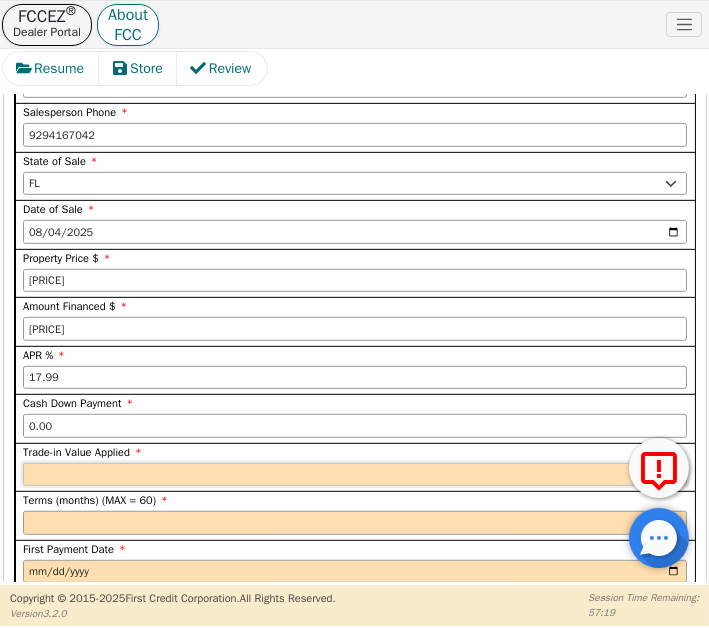 select on "n" 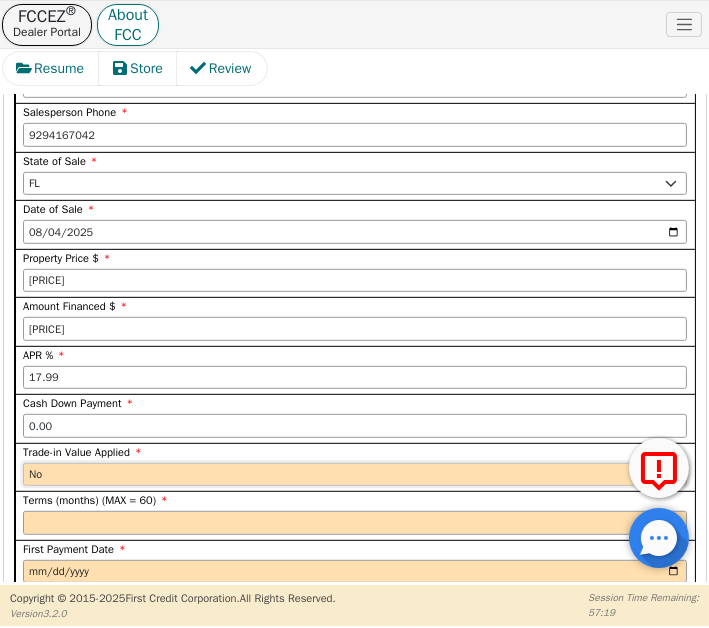 click on "Yes No" at bounding box center (355, 475) 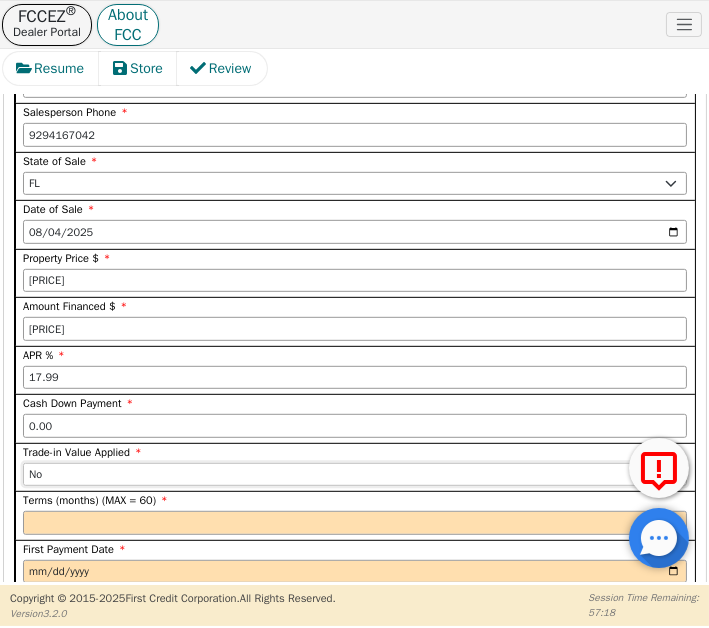 scroll, scrollTop: 1457, scrollLeft: 0, axis: vertical 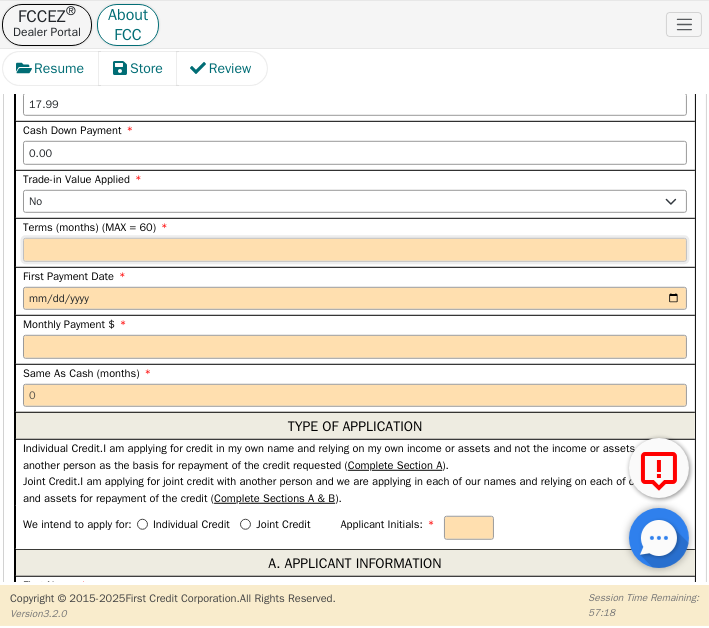 click at bounding box center [355, 250] 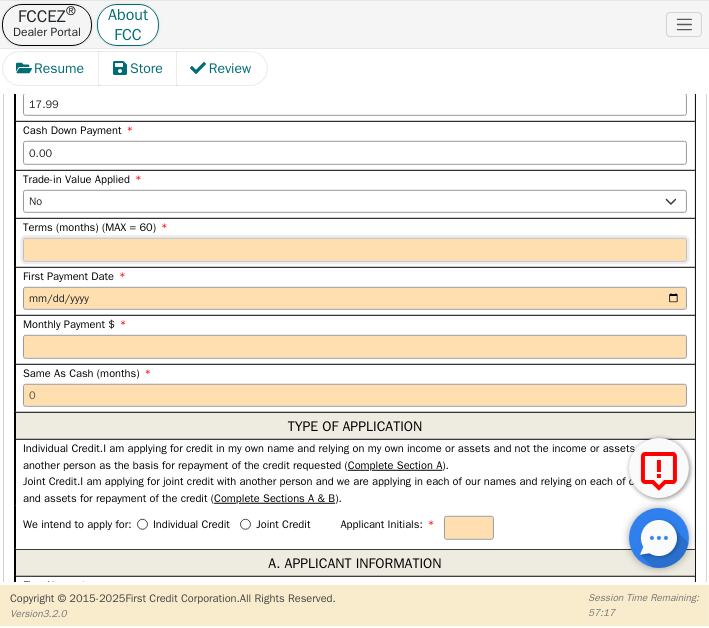 type on "60" 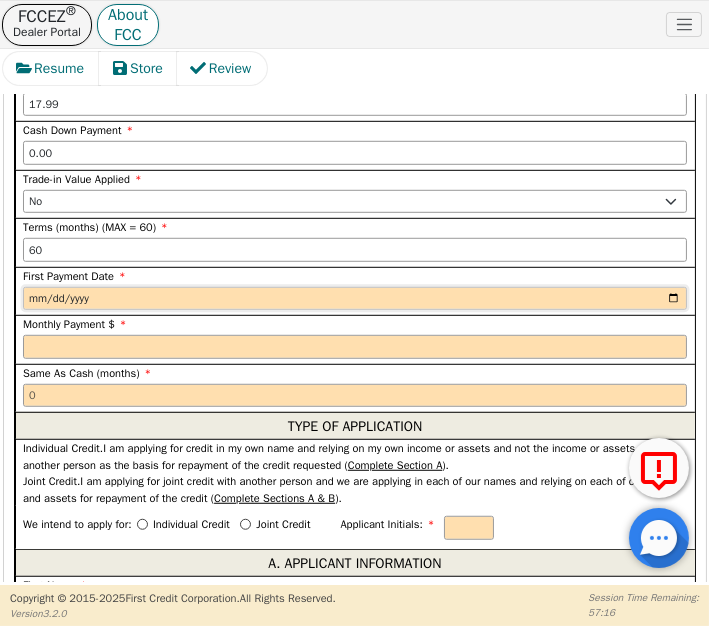 click at bounding box center [355, 299] 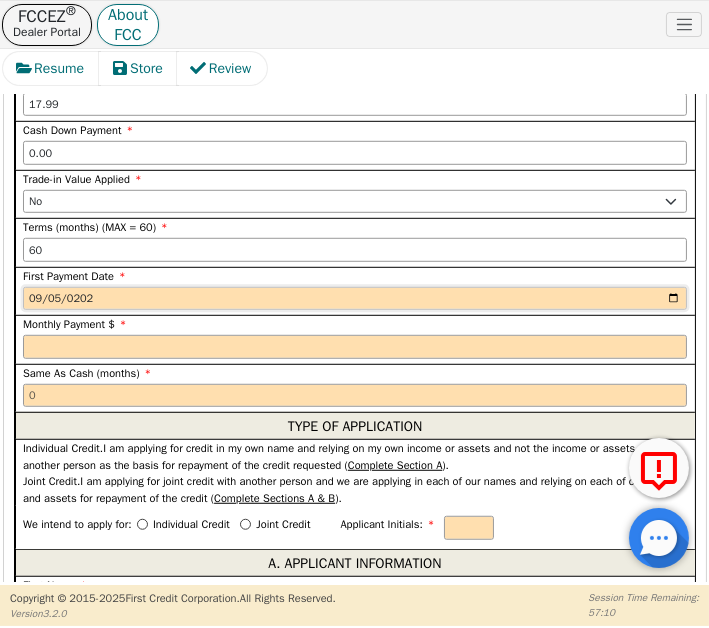 type on "[DATE]" 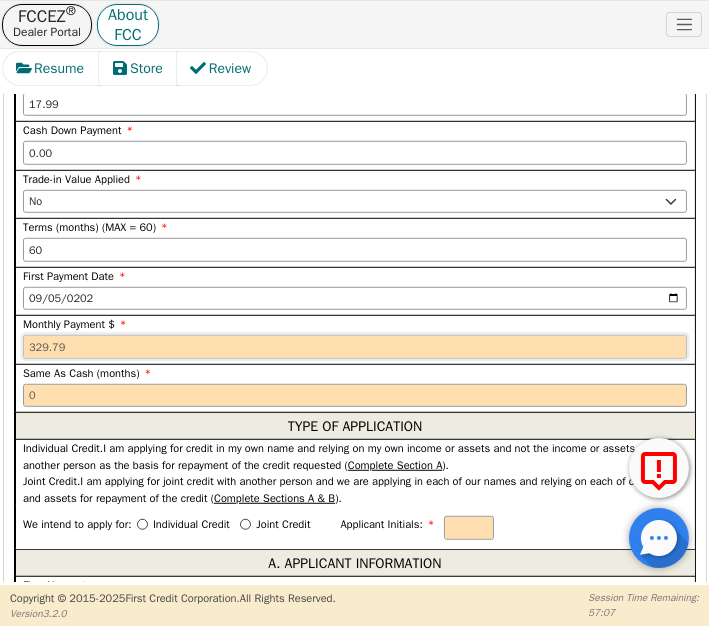 click at bounding box center (355, 347) 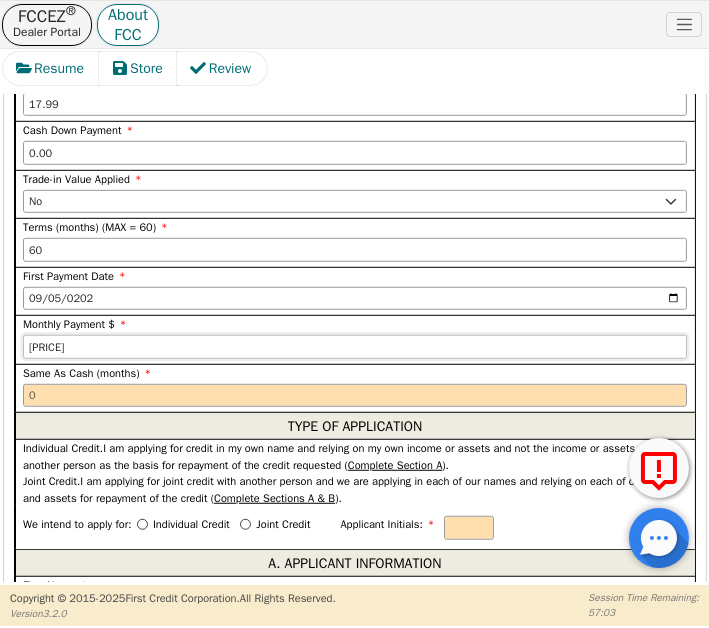 type on "[PRICE]" 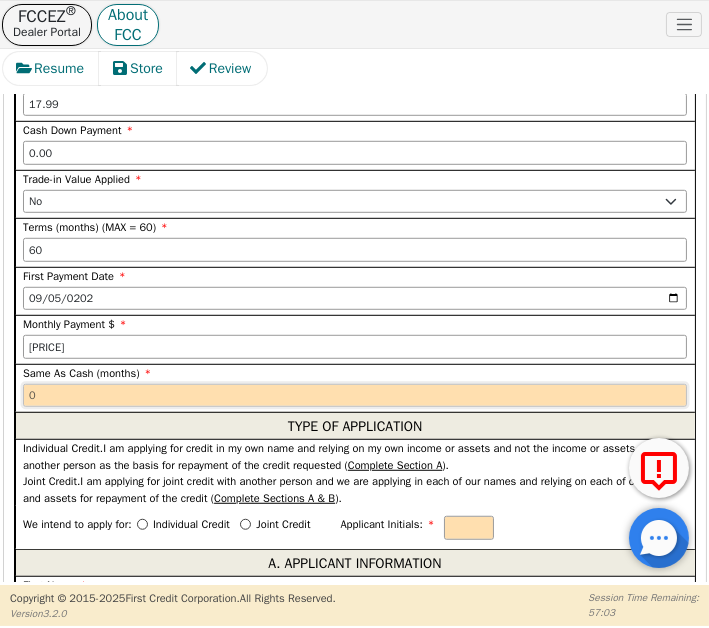 click at bounding box center (355, 396) 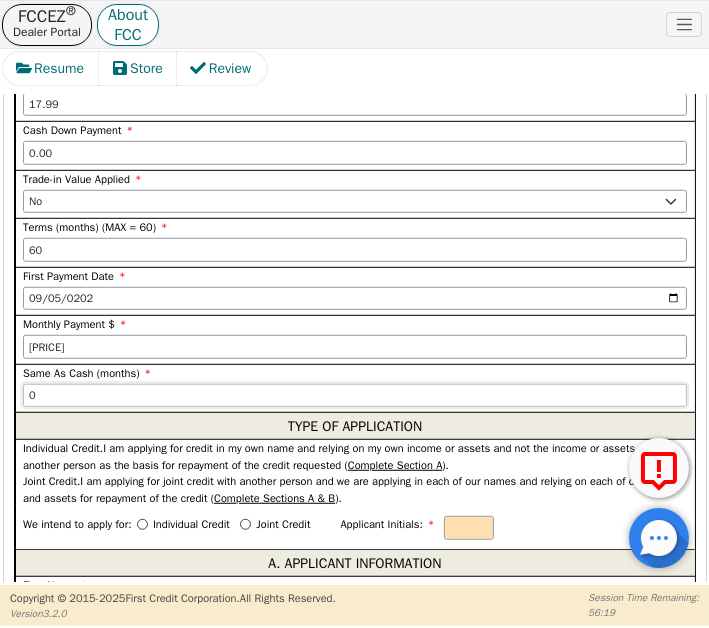 type on "0" 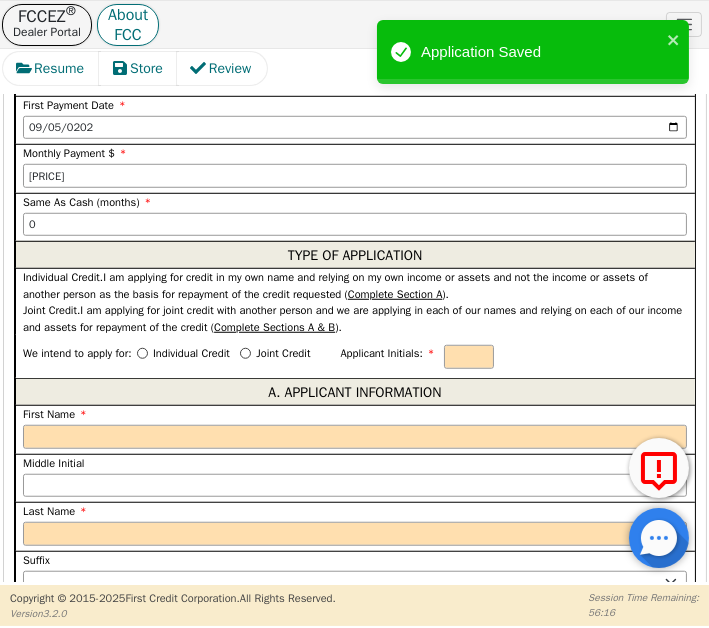 scroll, scrollTop: 1639, scrollLeft: 0, axis: vertical 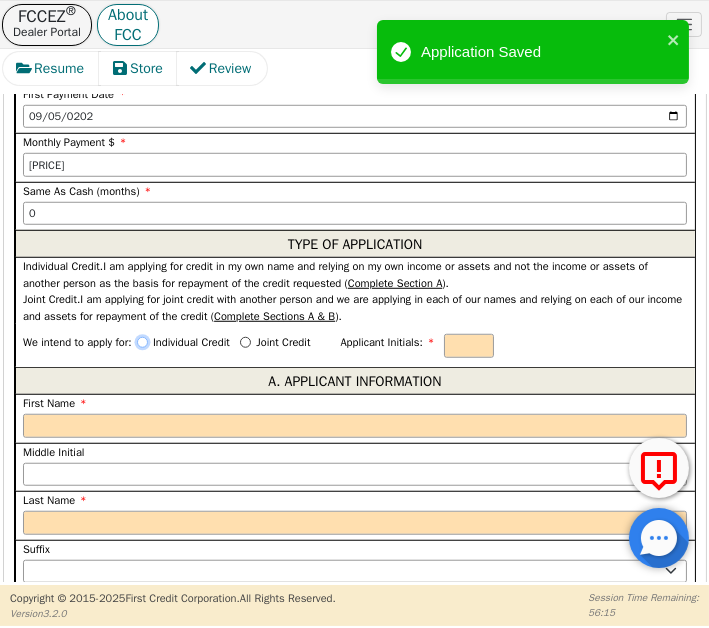 click on "Individual Credit" at bounding box center (142, 342) 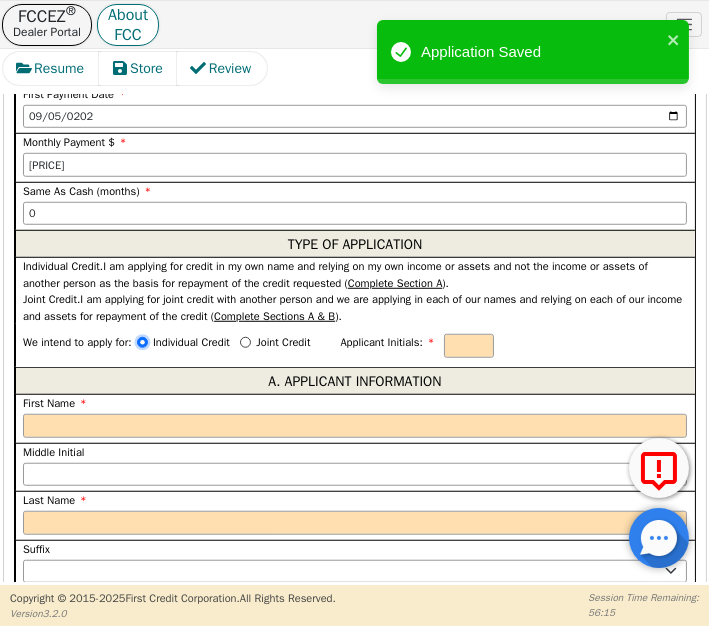 radio on "true" 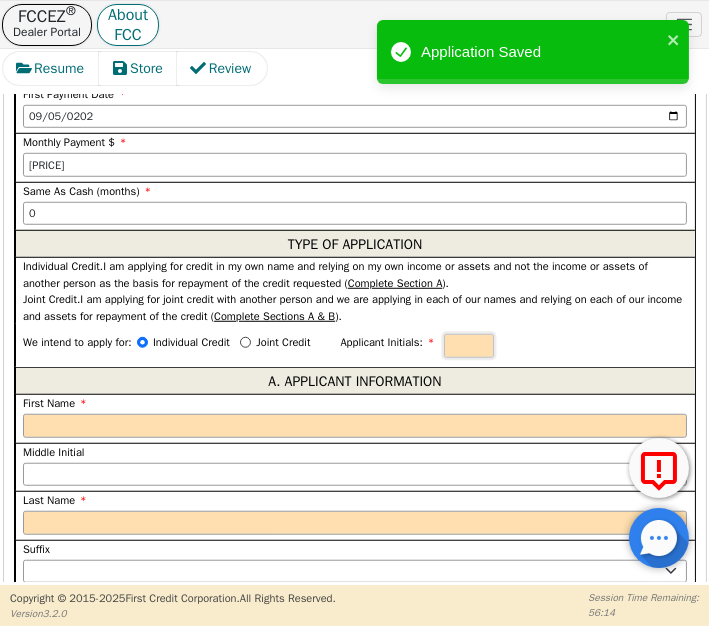 click at bounding box center (469, 346) 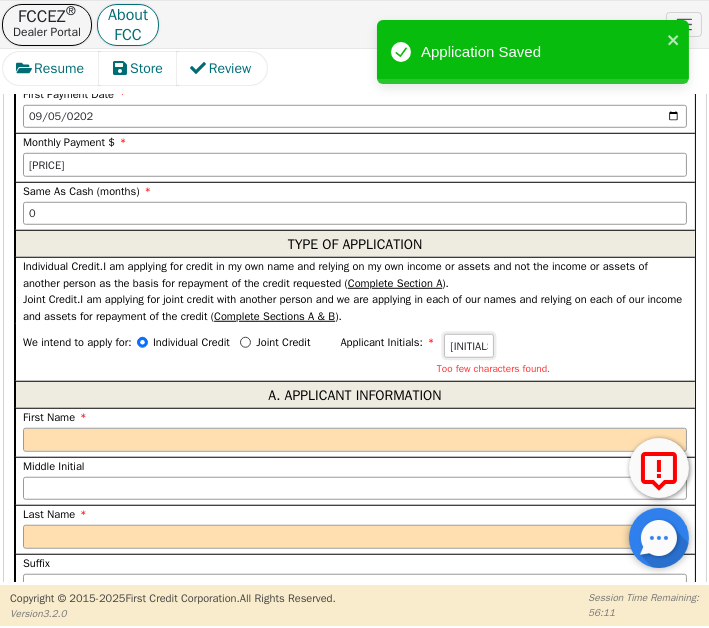 scroll, scrollTop: 0, scrollLeft: 0, axis: both 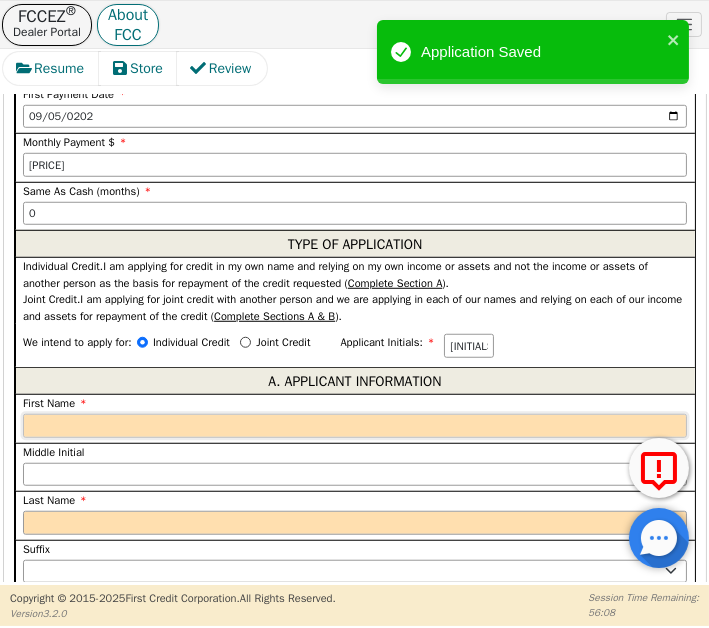 click on "First Name" at bounding box center (355, 426) 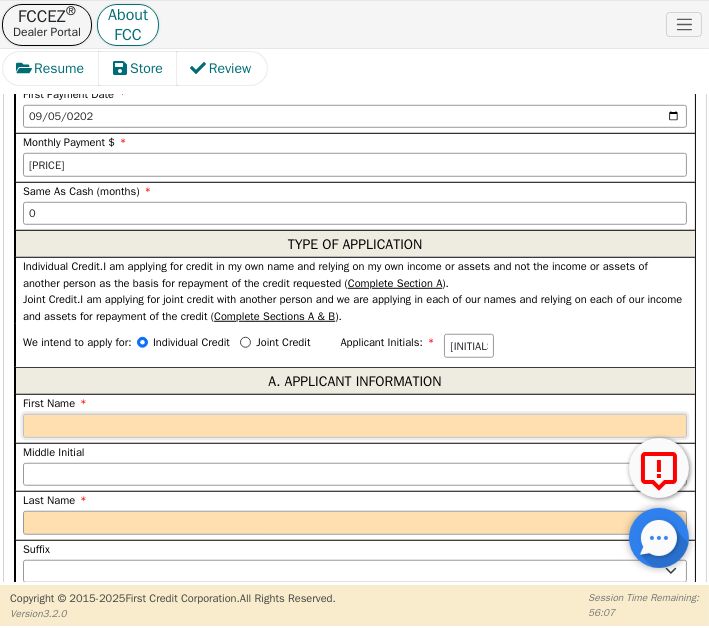 type on "W" 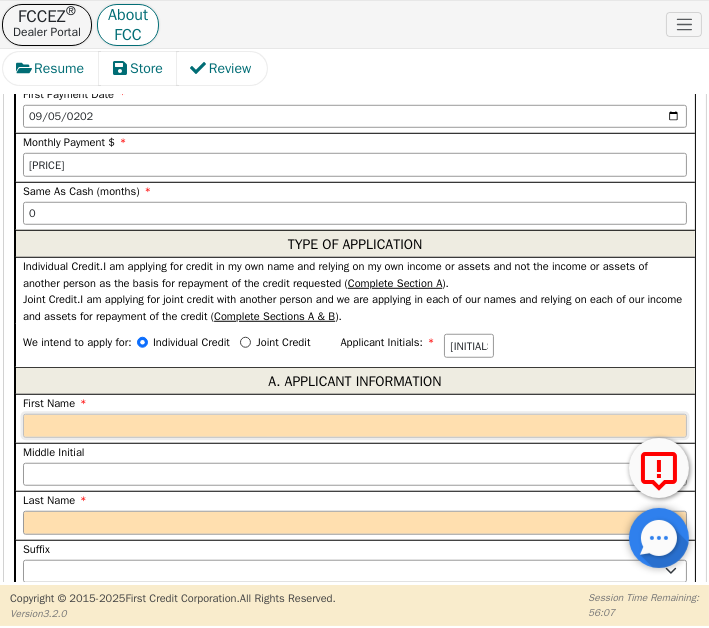 type on "W" 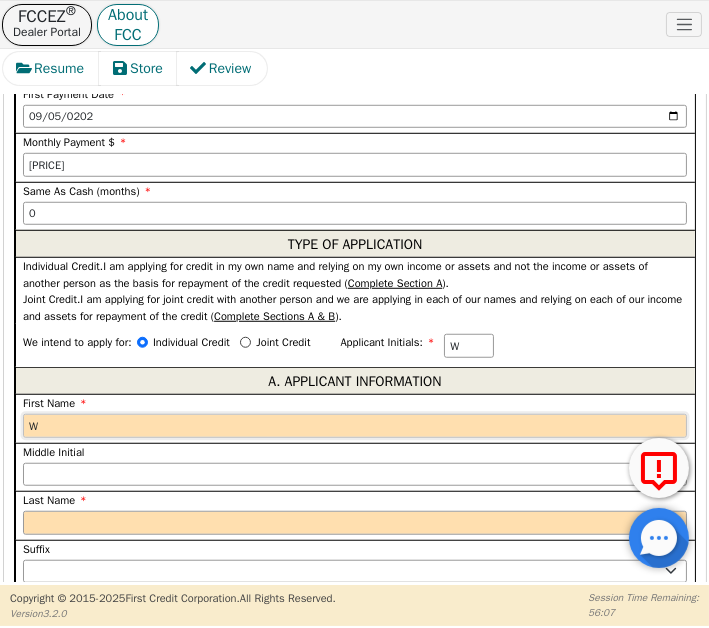 type on "WI" 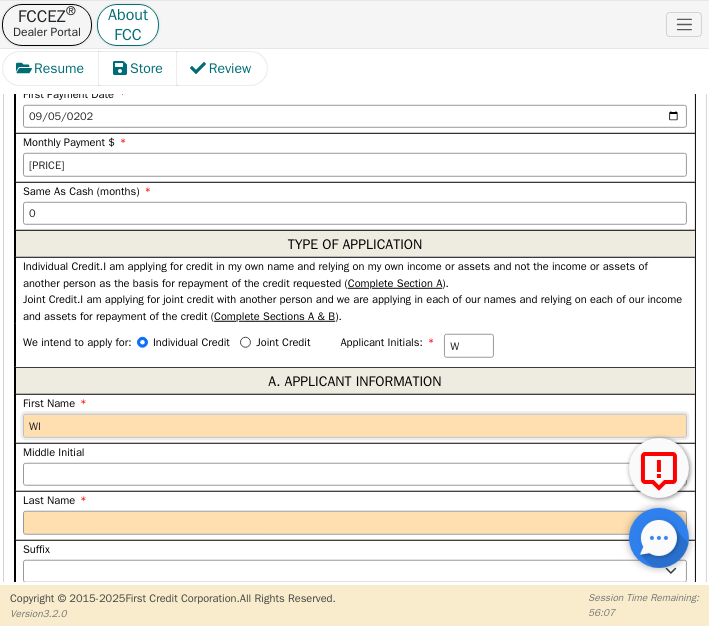 type on "WI" 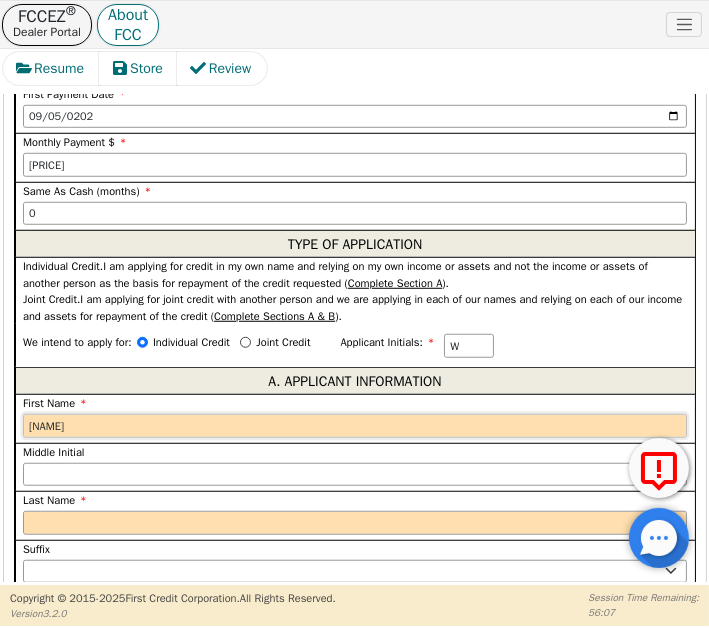 type on "[NAME]" 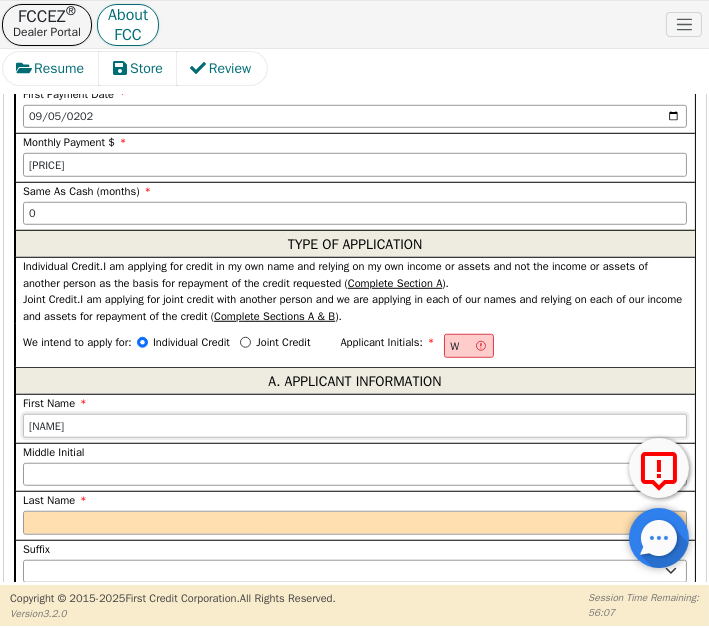 type on "[NAME]" 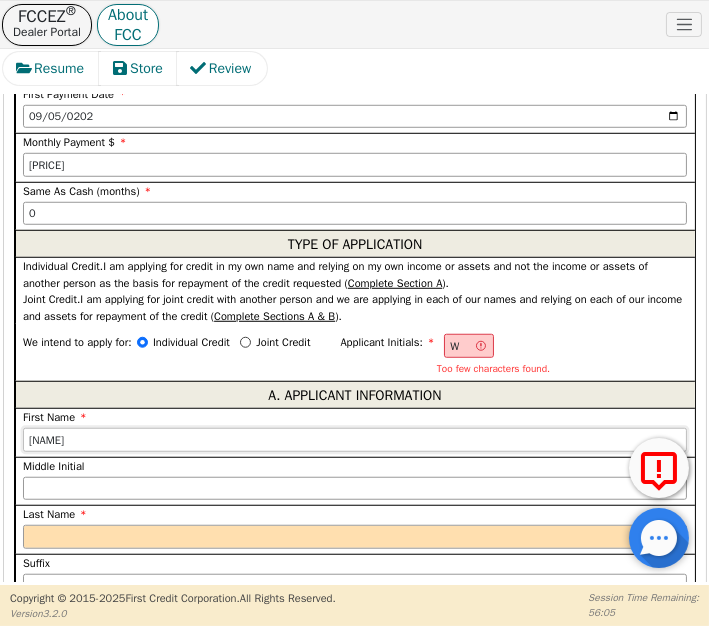 type on "[NAME]" 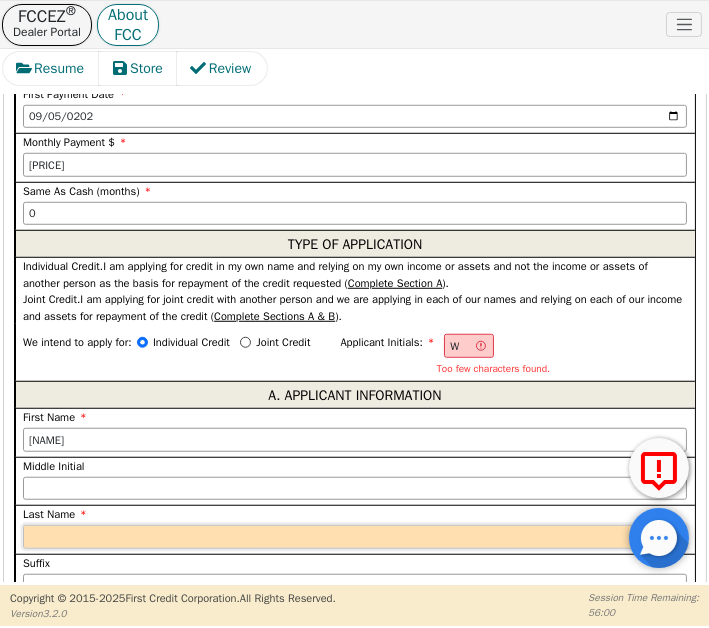 type on "M" 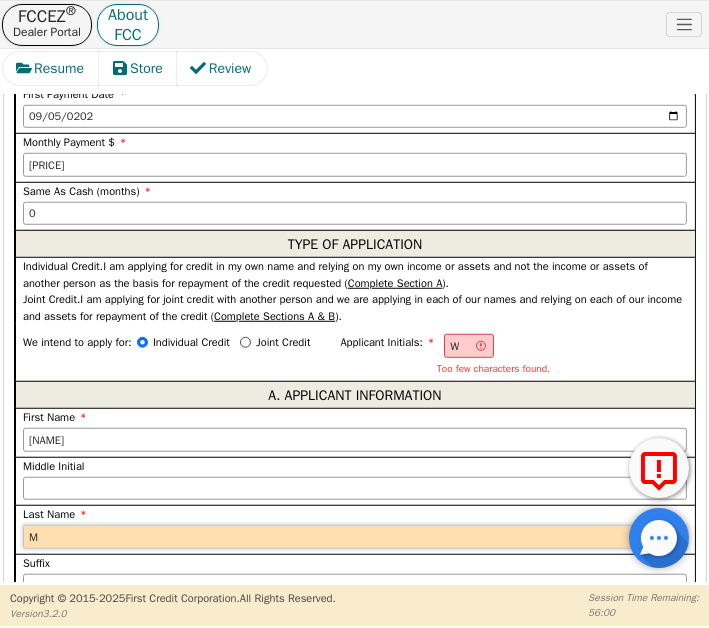 type on "[INITIALS]" 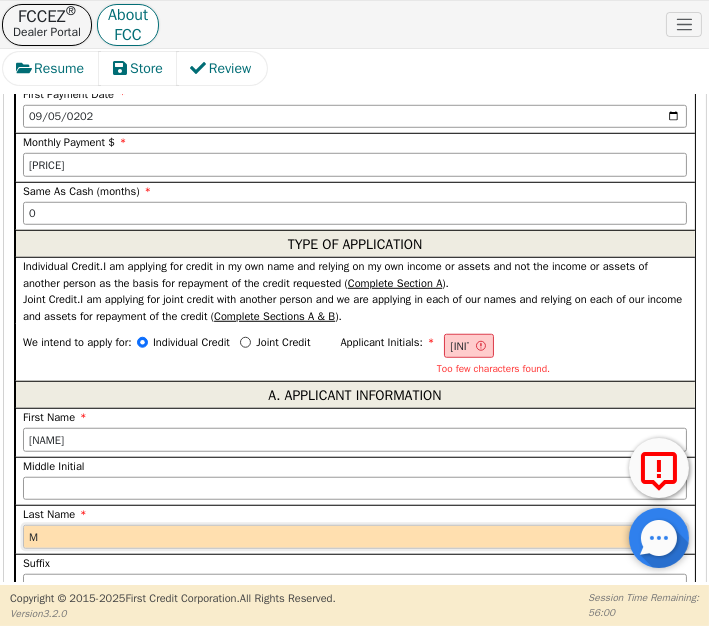 type on "MO" 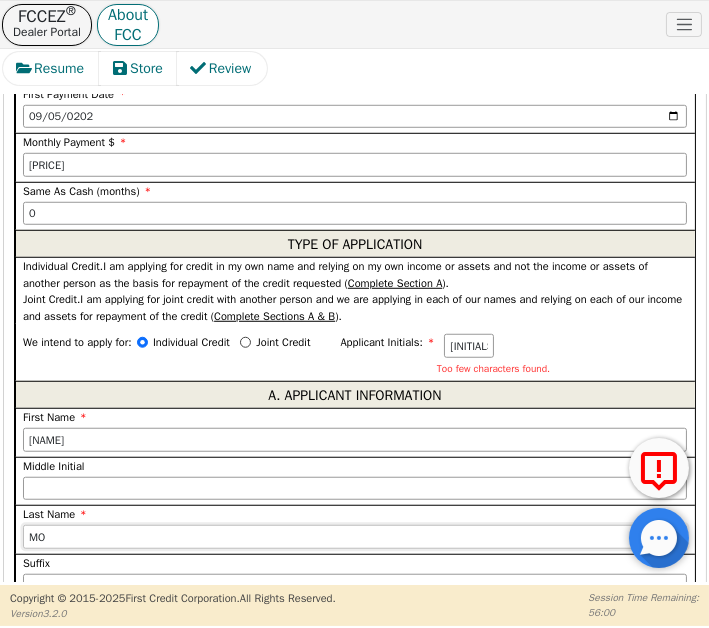type on "[FIRST] [LAST]" 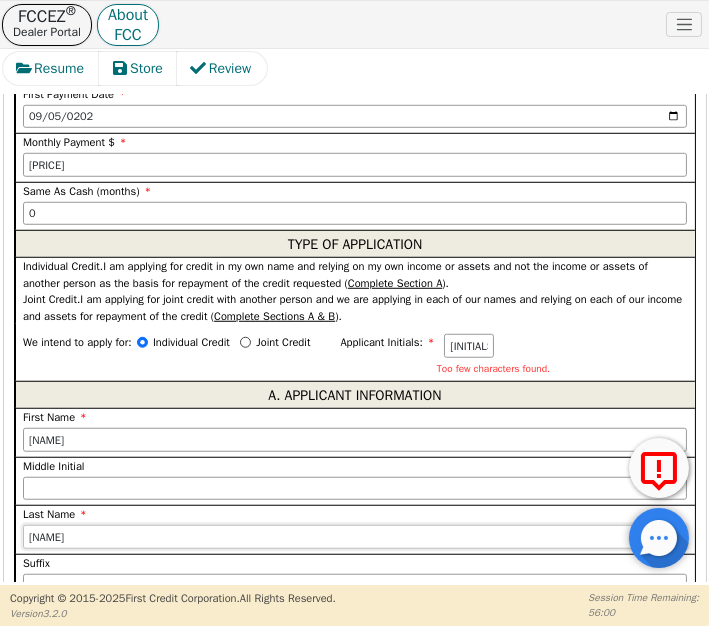 type on "[NAME]" 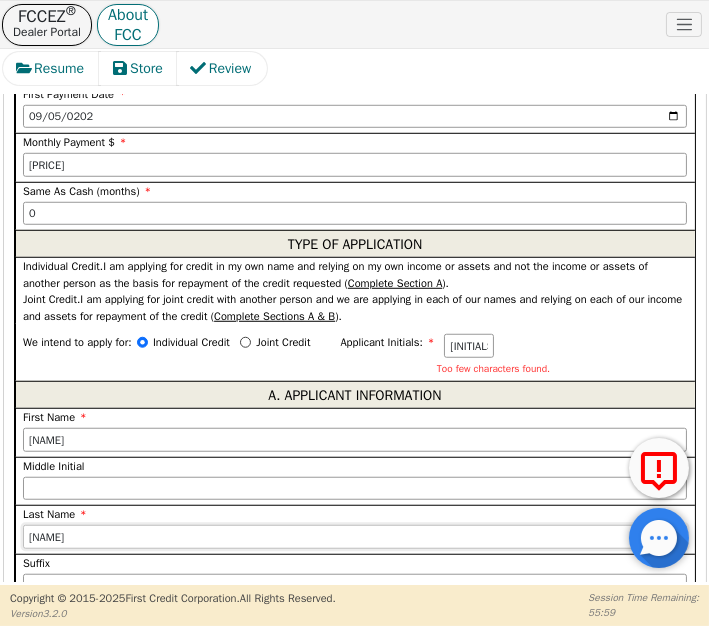 type on "[NAME]" 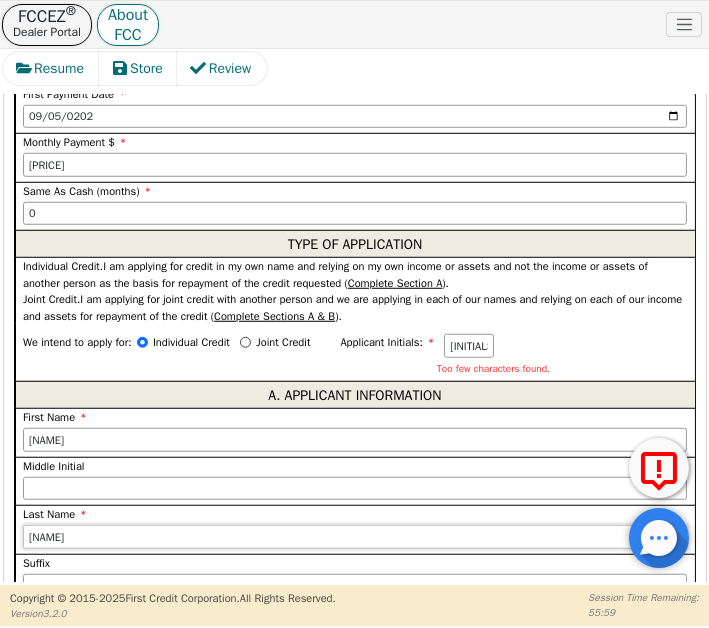 type on "[FIRST] [LAST]" 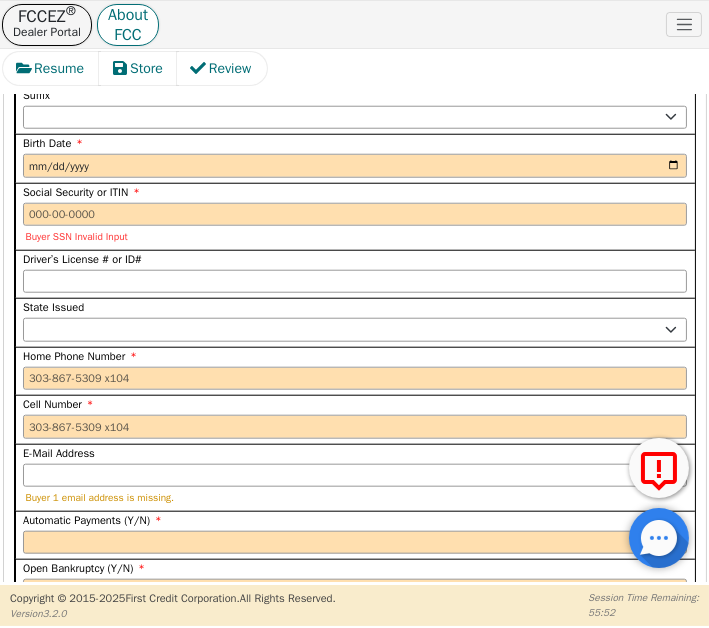 scroll, scrollTop: 2002, scrollLeft: 0, axis: vertical 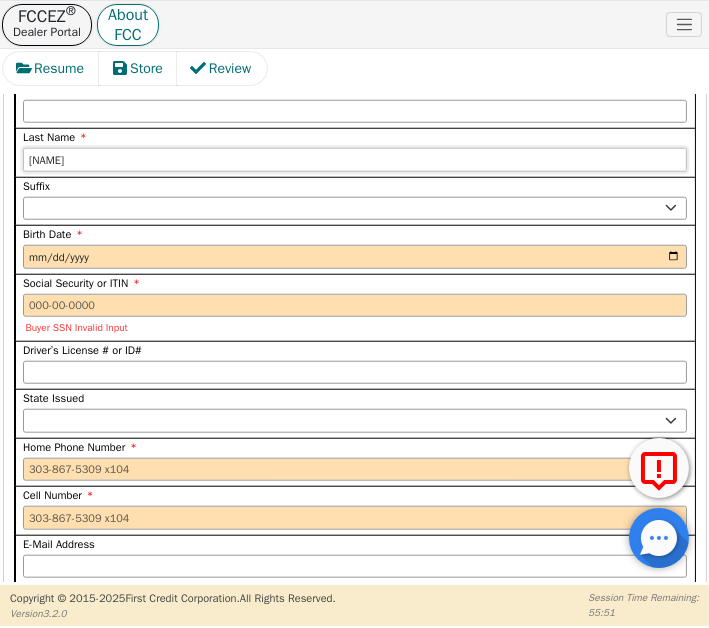 type on "[NAME]" 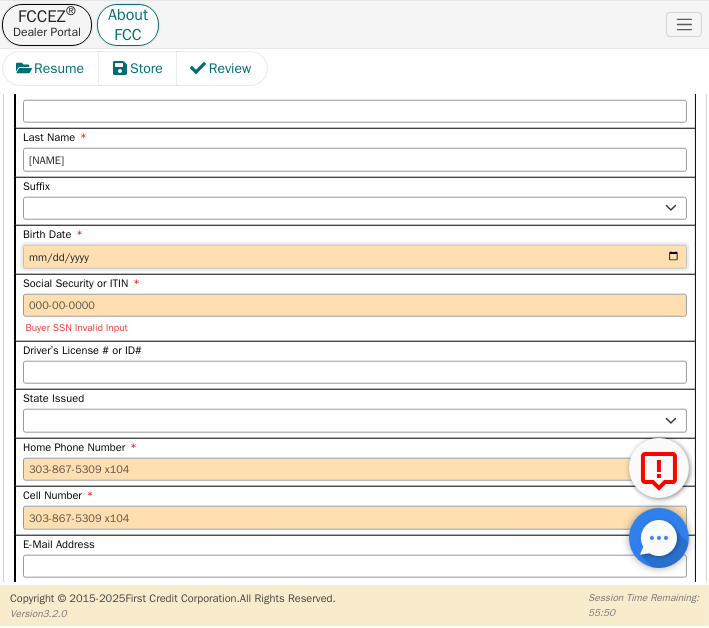 click on "Birth Date" at bounding box center (355, 257) 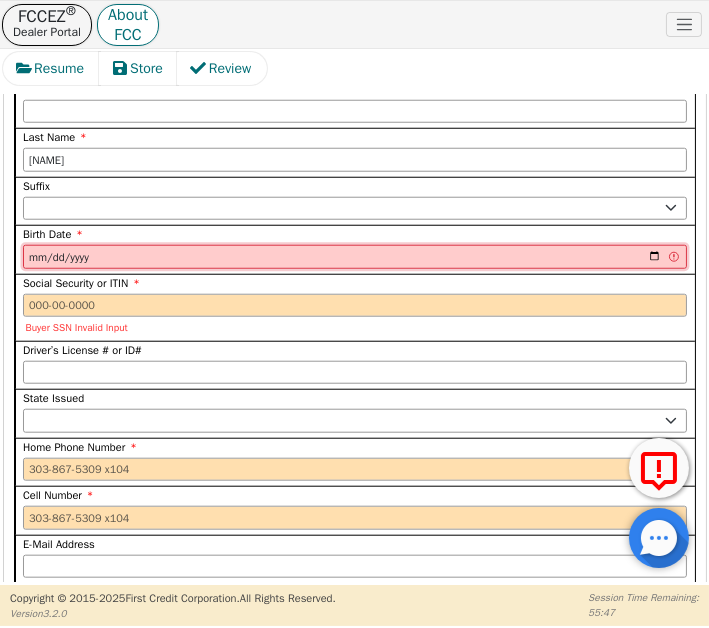 type on "[DATE]" 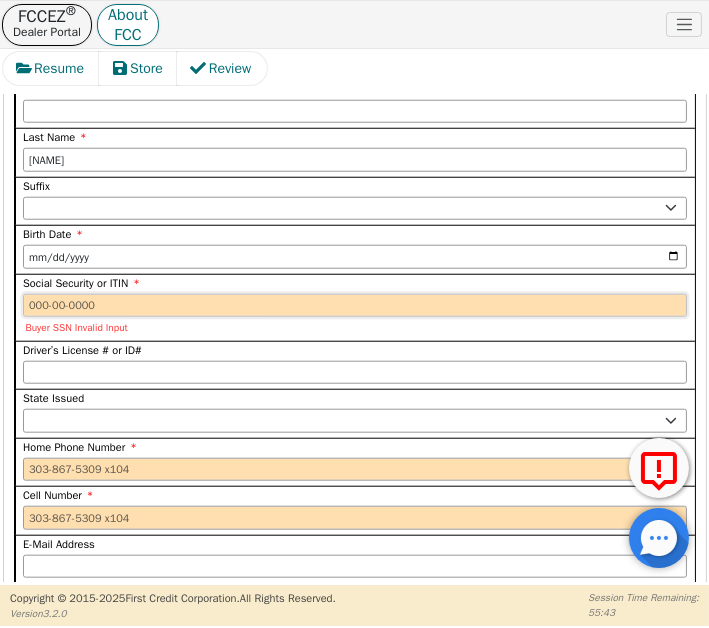 click on "Social Security or ITIN" at bounding box center (355, 306) 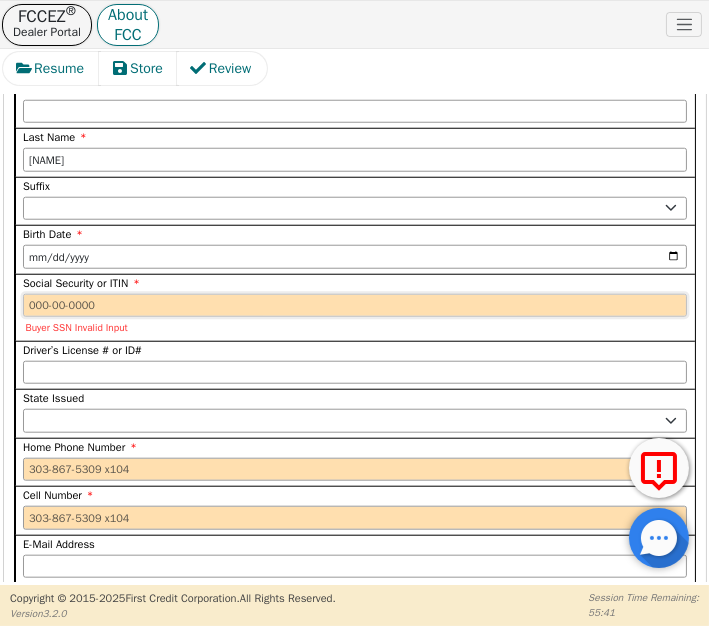 paste on "[PHONE]" 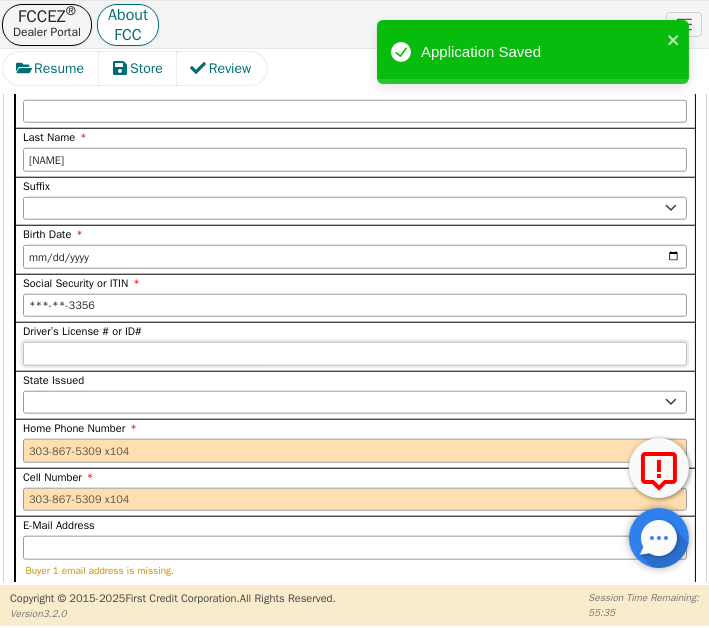 type on "***-**-3356" 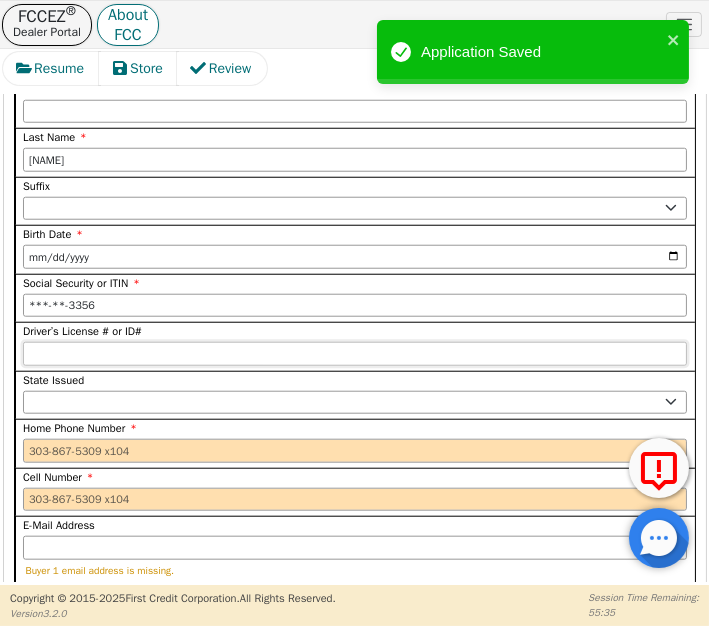click on "Driver’s License # or ID#" at bounding box center [355, 354] 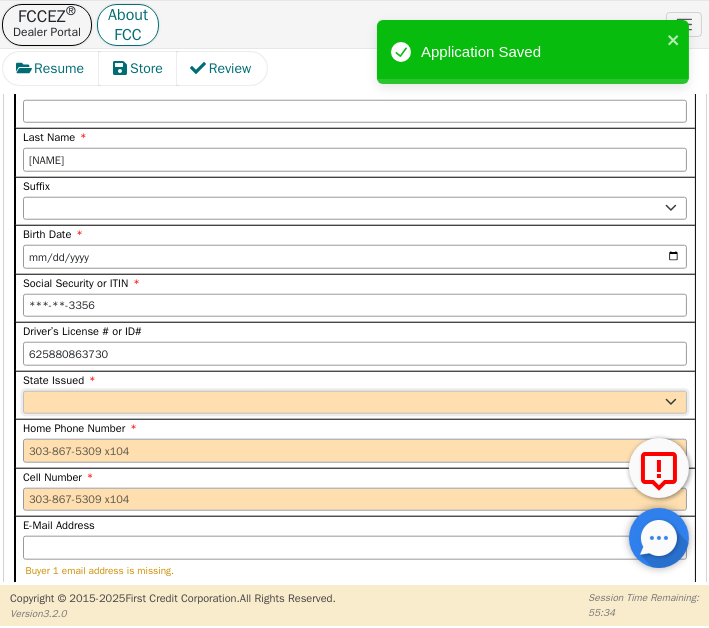 type on "**********" 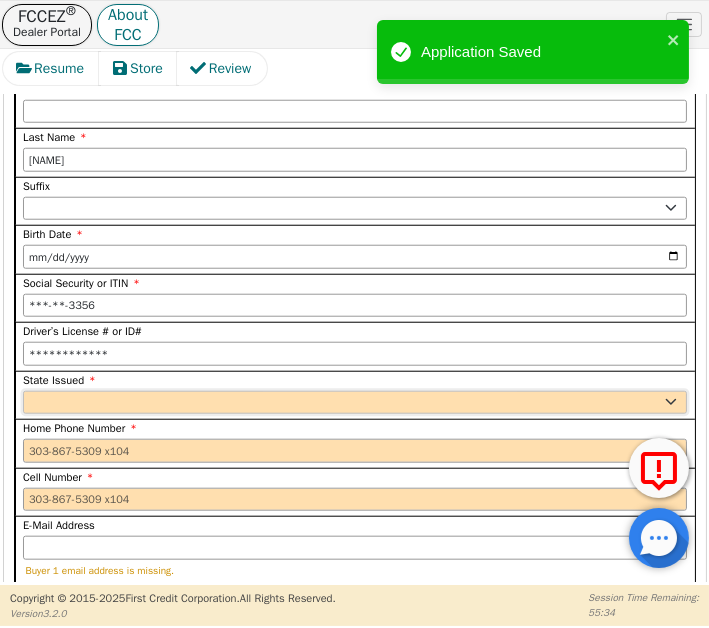 click on "AK AL AR AZ CA CO CT DC DE FL GA HI IA ID IL IN KS KY LA MA MD ME MI MN MO MS MT NC ND NE NH NJ NM NV NY OH OK OR PA SC SD TN TX UT VA VT WA WI WY" at bounding box center [355, 403] 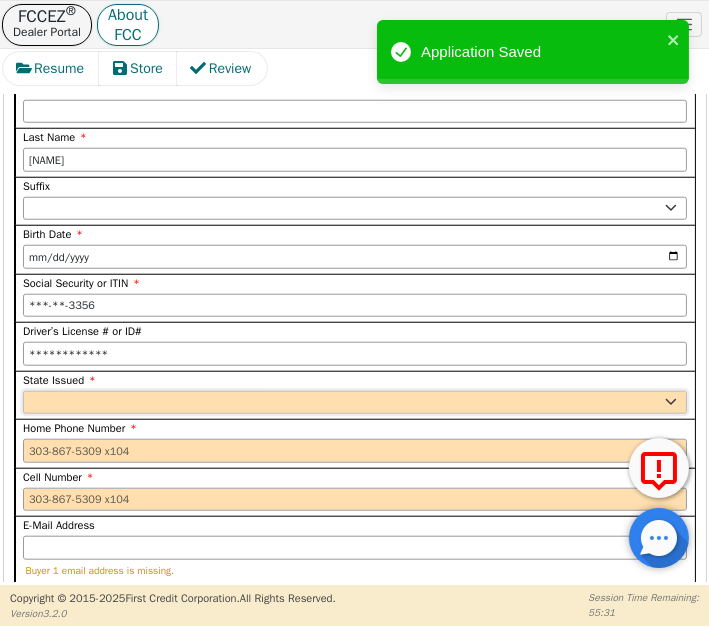 select on "FL" 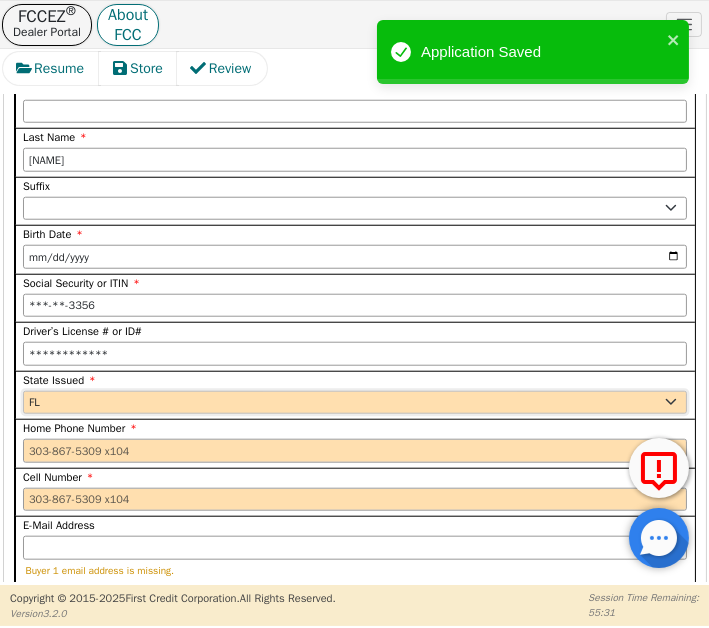 click on "AK AL AR AZ CA CO CT DC DE FL GA HI IA ID IL IN KS KY LA MA MD ME MI MN MO MS MT NC ND NE NH NJ NM NV NY OH OK OR PA SC SD TN TX UT VA VT WA WI WY" at bounding box center [355, 403] 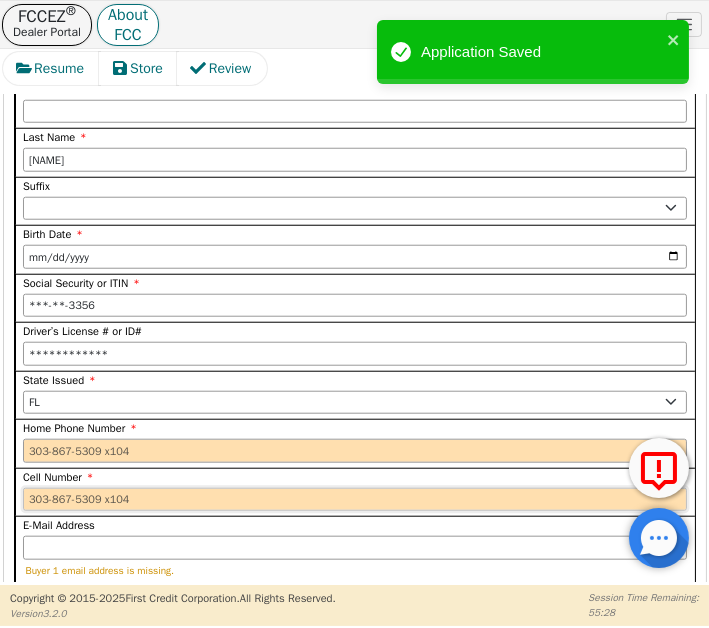 click on "Cell Number" at bounding box center (355, 500) 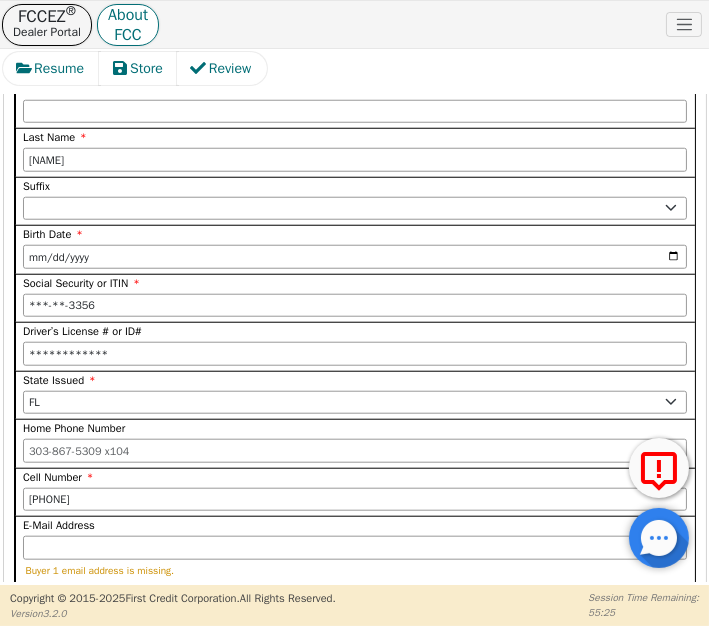 type on "561-371-7733" 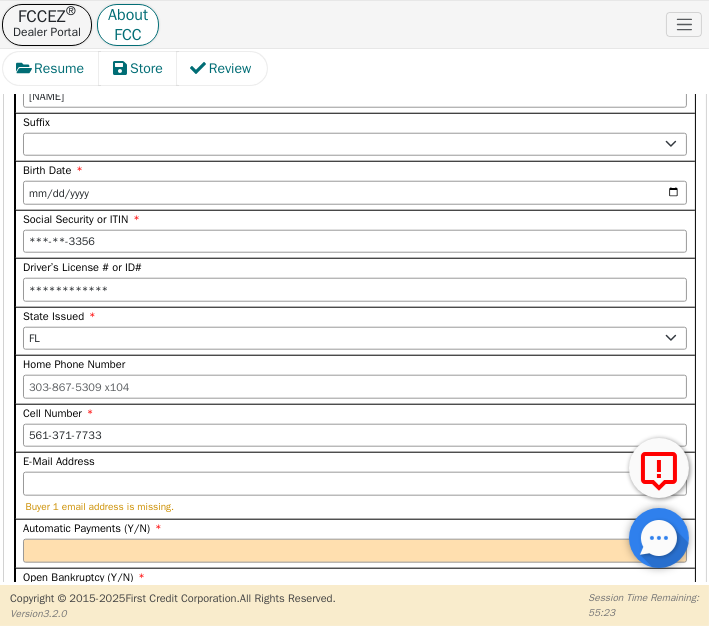 scroll, scrollTop: 2093, scrollLeft: 0, axis: vertical 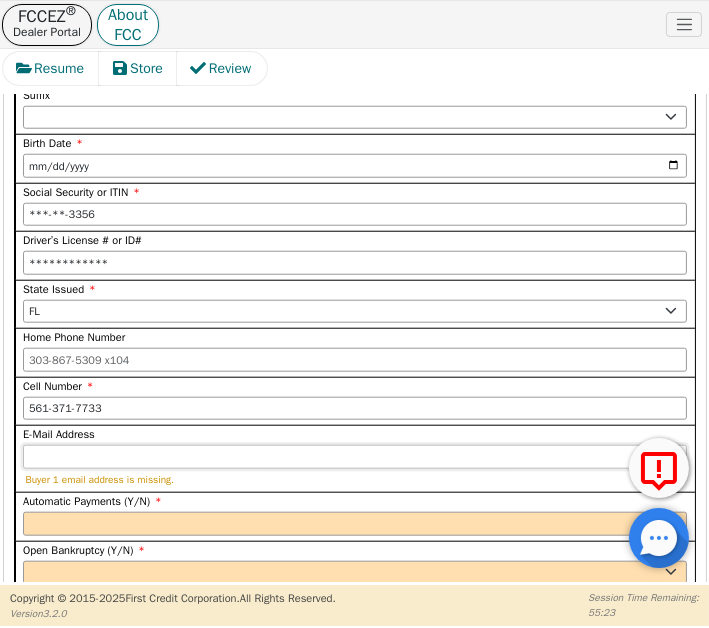 click on "E-Mail Address" at bounding box center [355, 457] 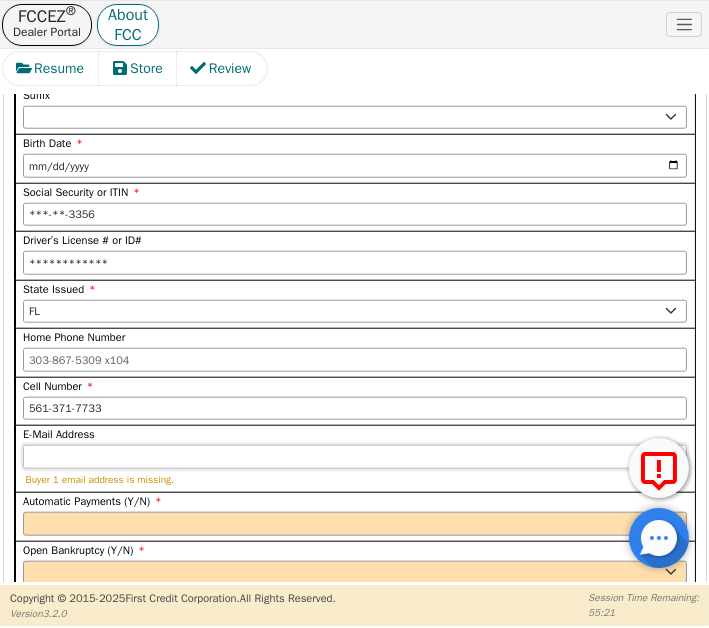 paste on "[EMAIL]" 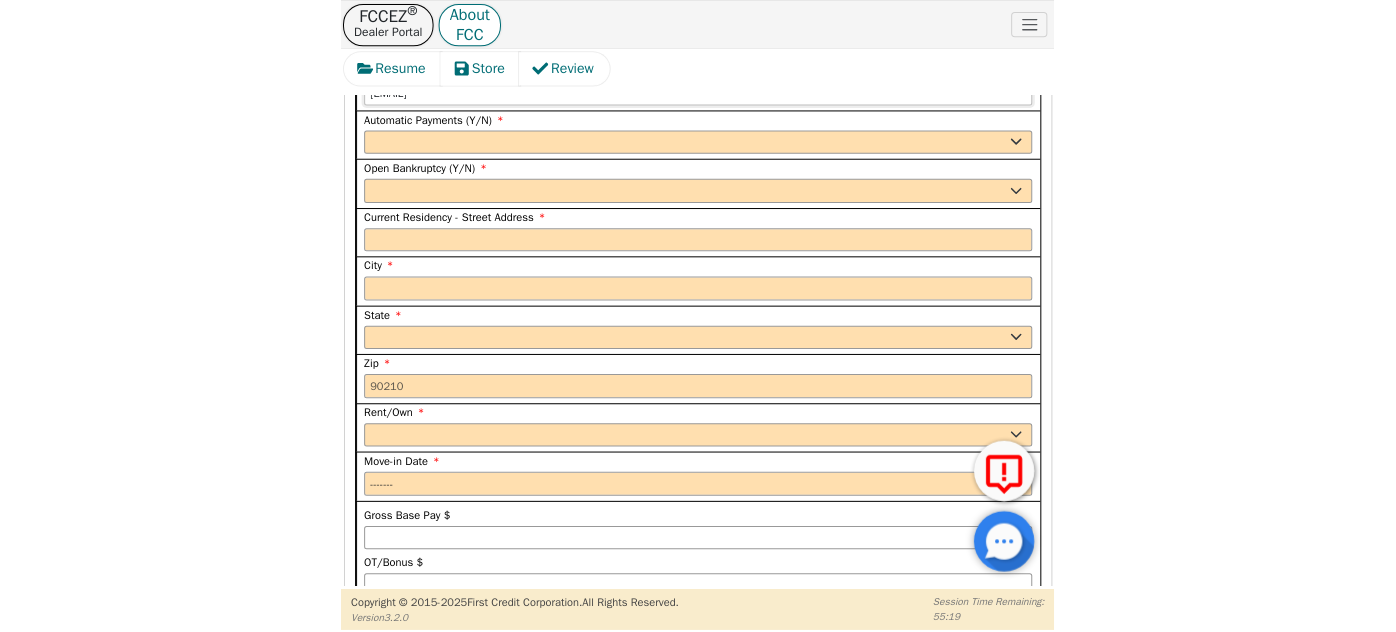 scroll, scrollTop: 2366, scrollLeft: 0, axis: vertical 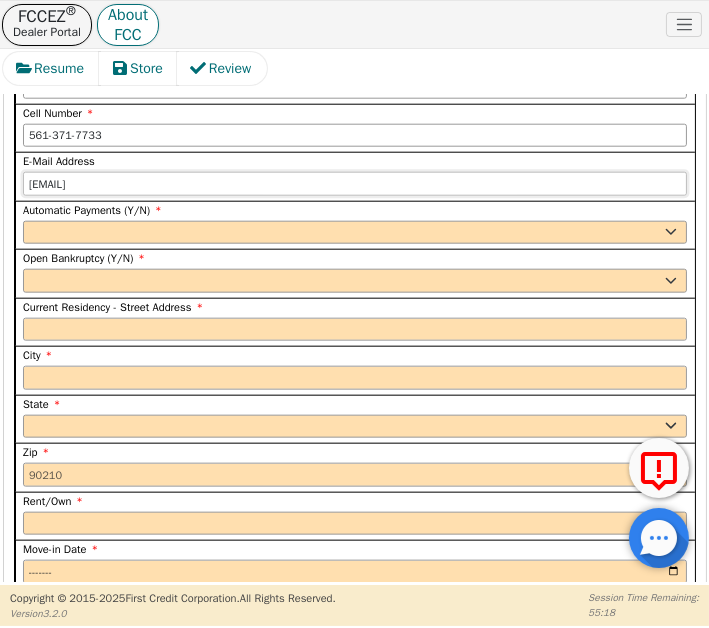 type on "[EMAIL]" 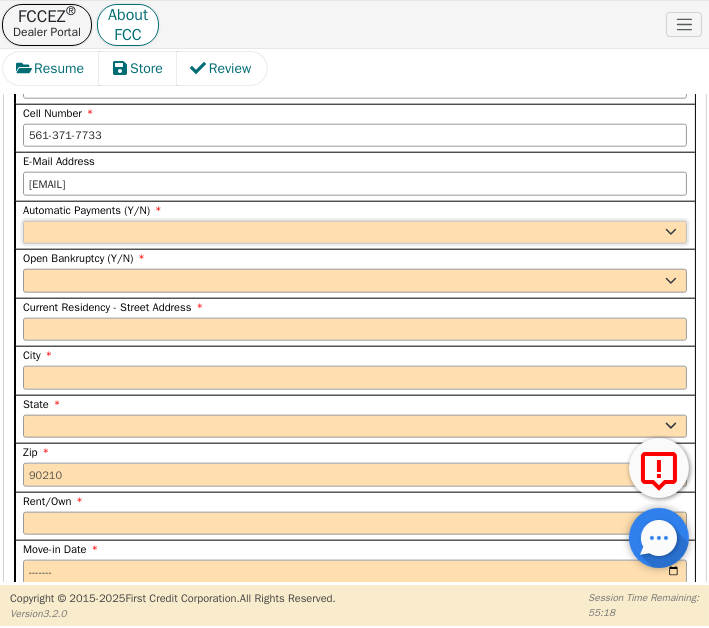 click on "Yes No" at bounding box center (355, 233) 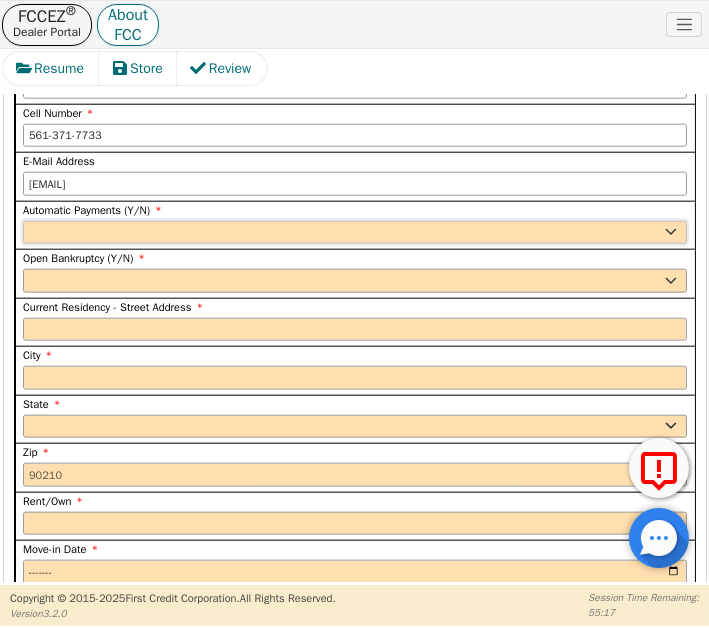 select on "y" 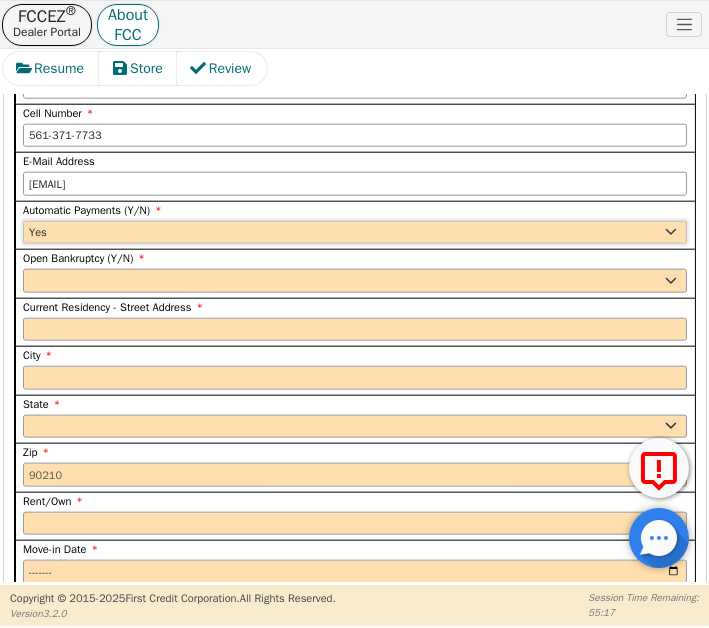 click on "Yes No" at bounding box center (355, 233) 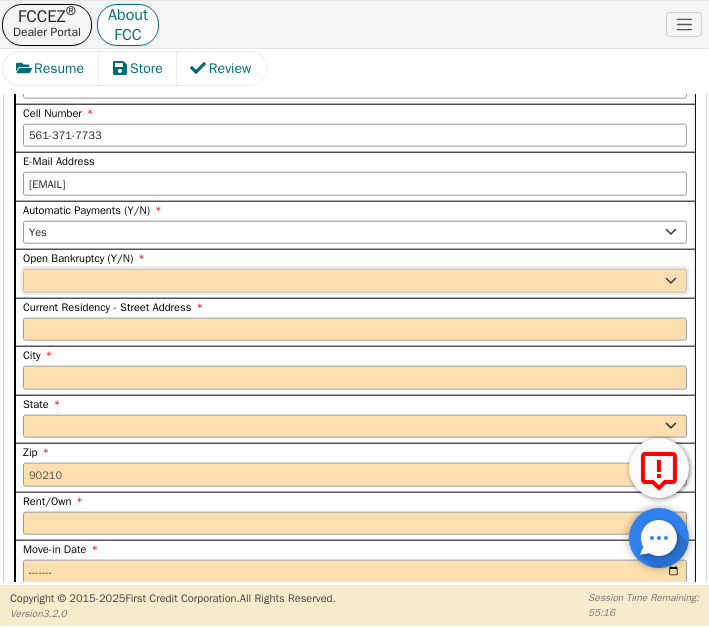 click on "Yes No" at bounding box center [355, 281] 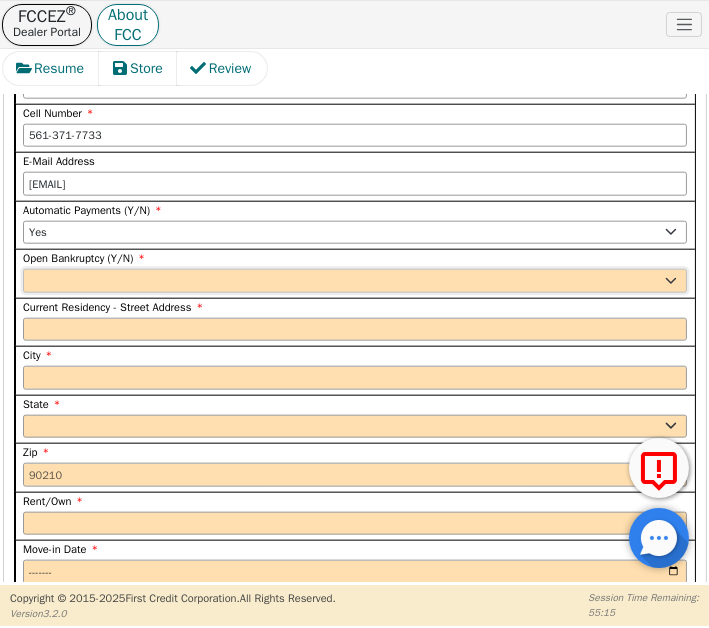 select on "n" 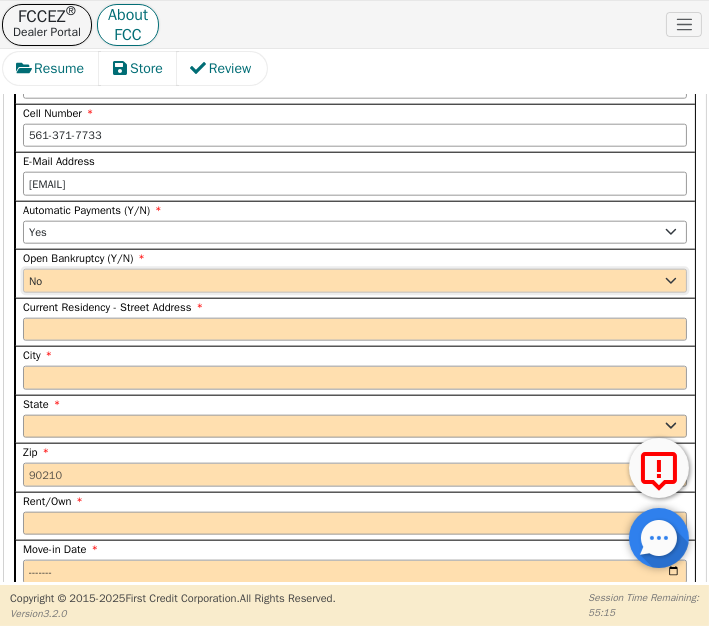 click on "Yes No" at bounding box center (355, 281) 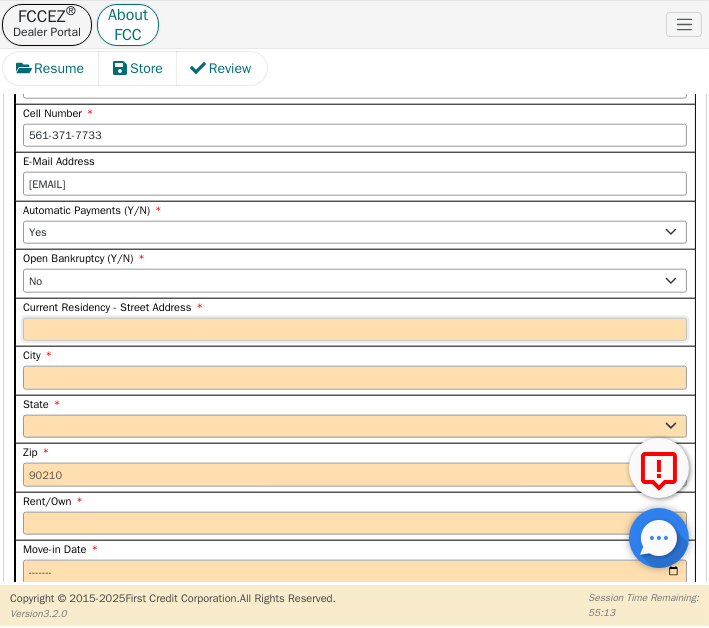 click on "Current Residency - Street Address" at bounding box center (355, 330) 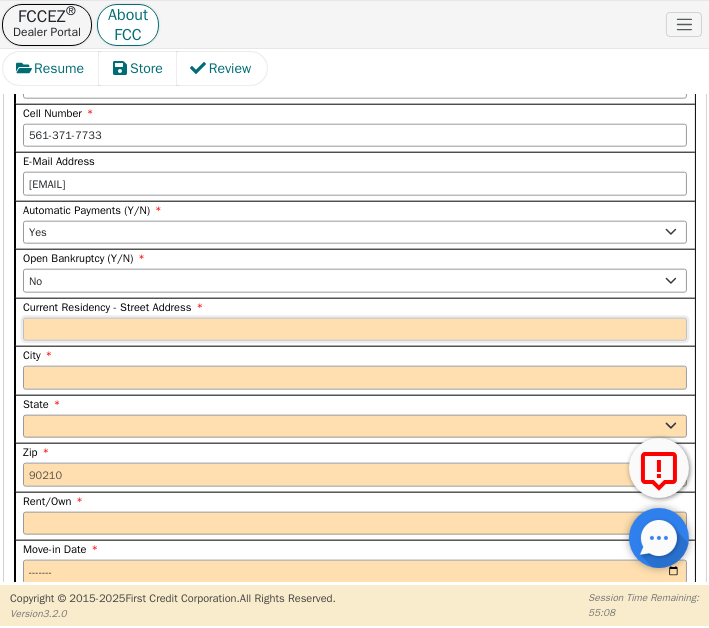 click on "Current Residency - Street Address" at bounding box center [355, 330] 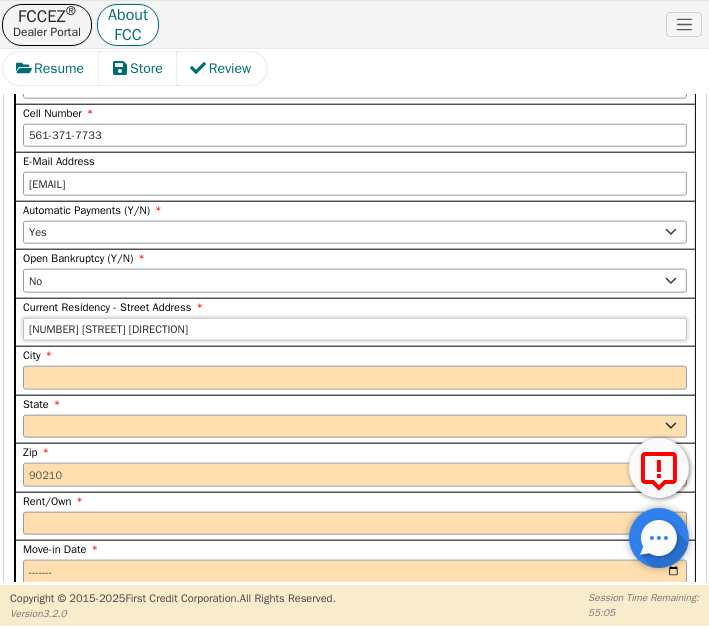 type on "[NUMBER] [STREET] [DIRECTION]" 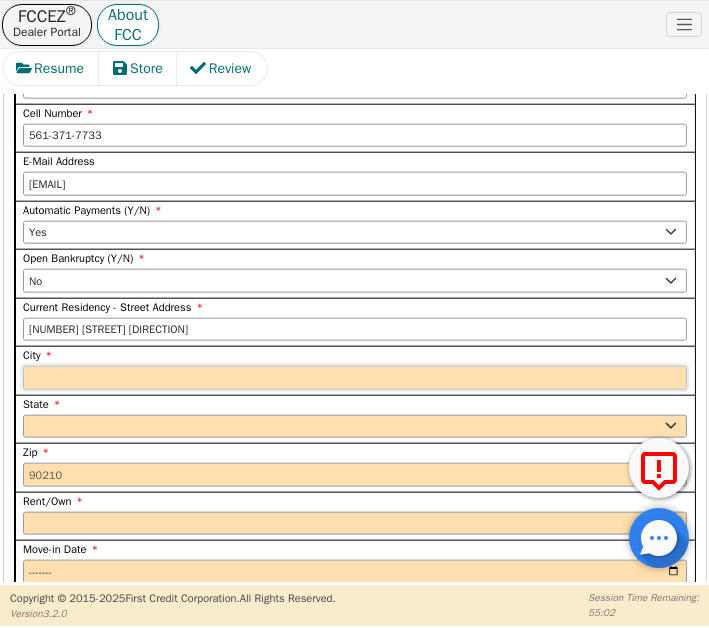 click on "City" at bounding box center (355, 378) 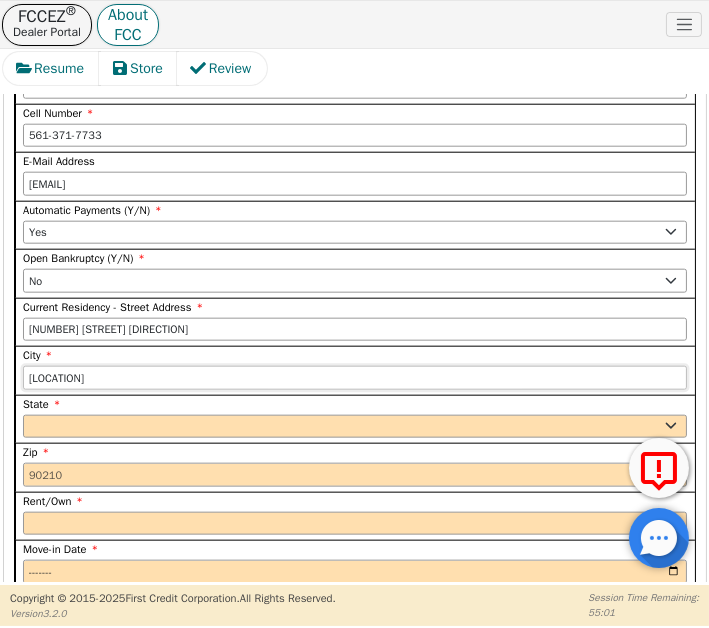 type on "[LOCATION]" 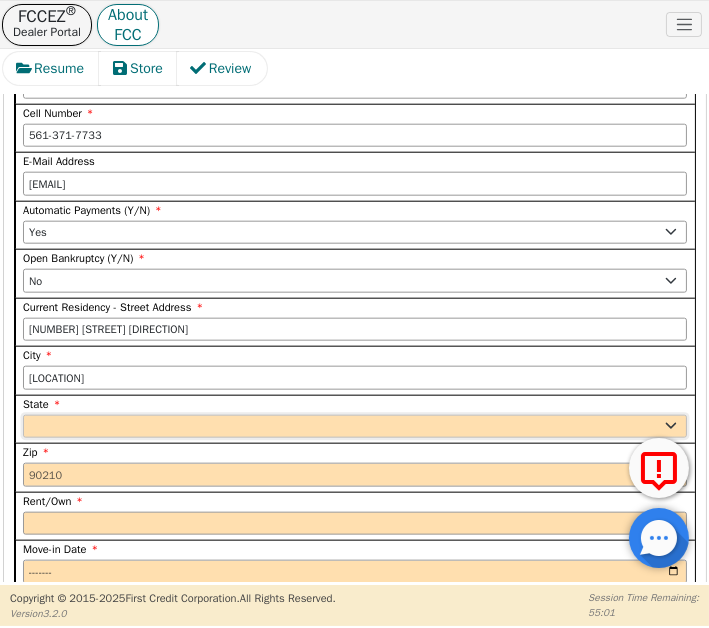 click on "AK AL AR AZ CA CO CT DC DE FL GA HI IA ID IL IN KS KY LA MA MD ME MI MN MO MS MT NC ND NE NH NJ NM NV NY OH OK OR PA SC SD TN TX UT VA VT WA WI WY" at bounding box center [355, 427] 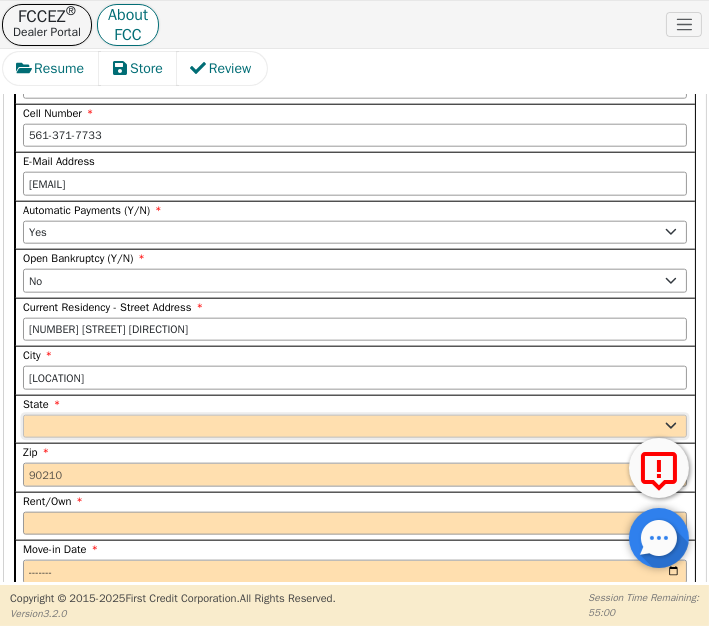 select on "FL" 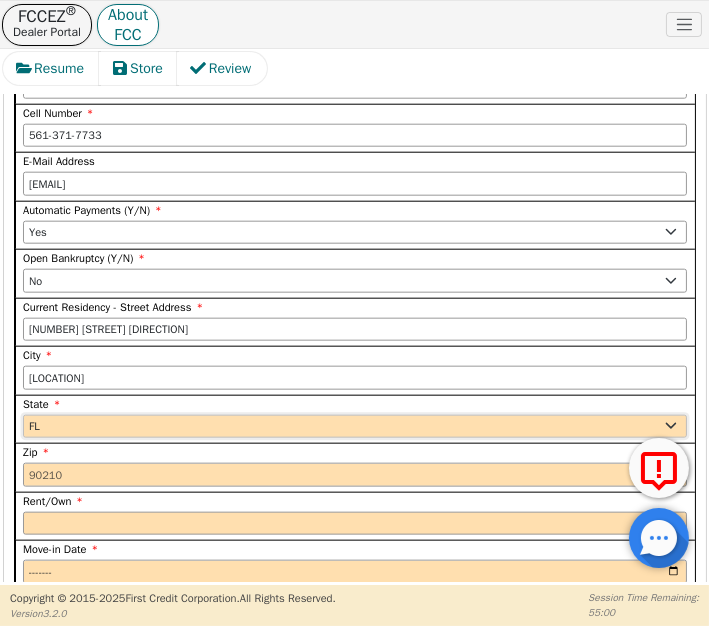 click on "AK AL AR AZ CA CO CT DC DE FL GA HI IA ID IL IN KS KY LA MA MD ME MI MN MO MS MT NC ND NE NH NJ NM NV NY OH OK OR PA SC SD TN TX UT VA VT WA WI WY" at bounding box center [355, 427] 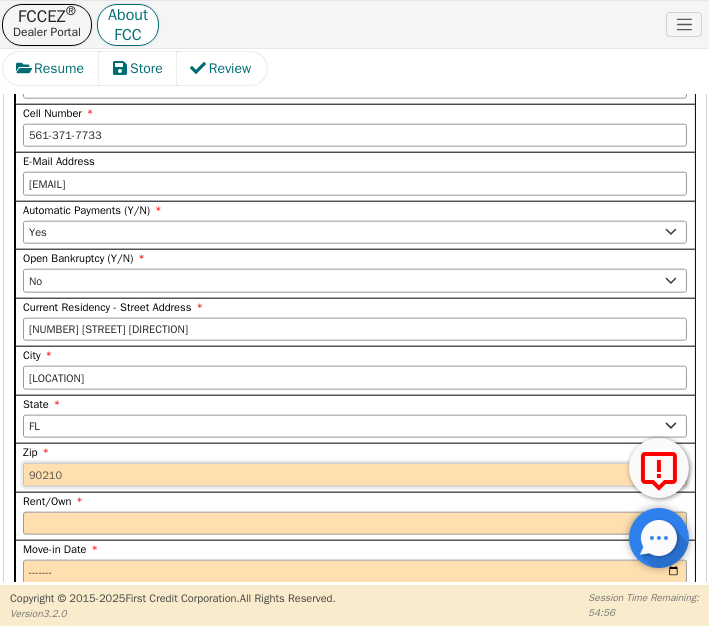 click on "Zip" at bounding box center [355, 475] 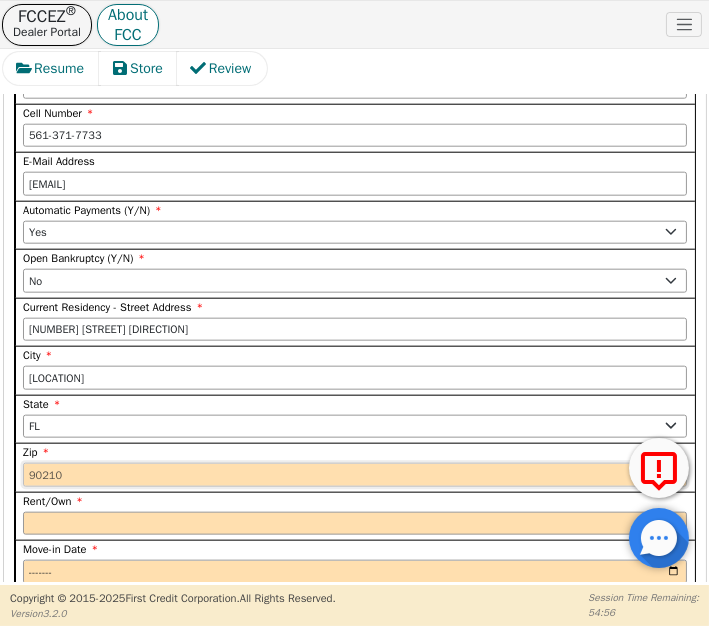 paste on "33470" 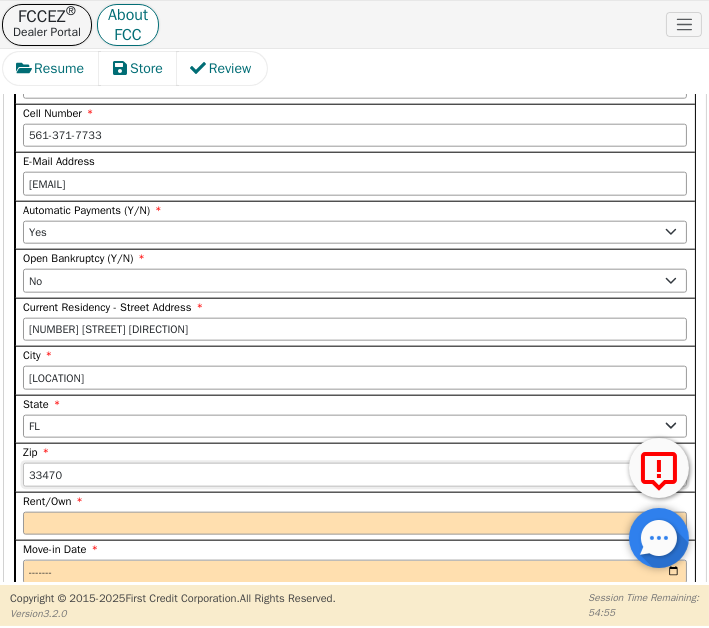 type on "33470" 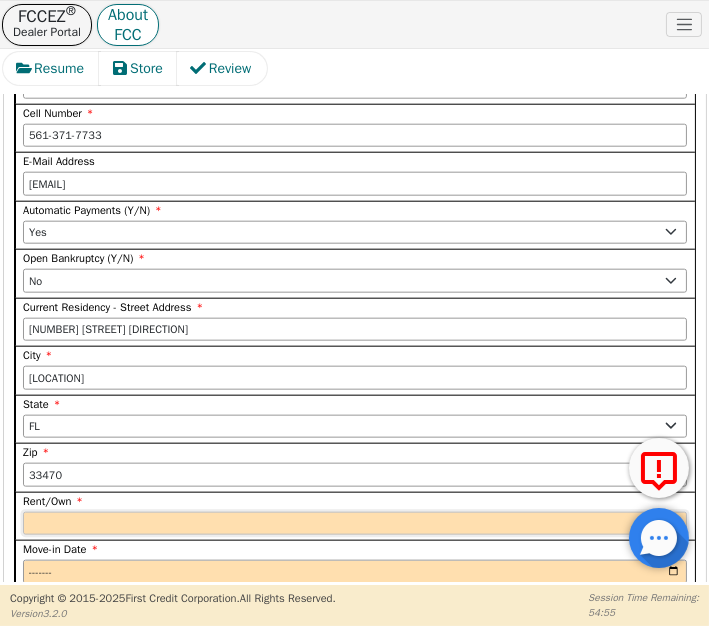 click on "Rent Own" at bounding box center (355, 524) 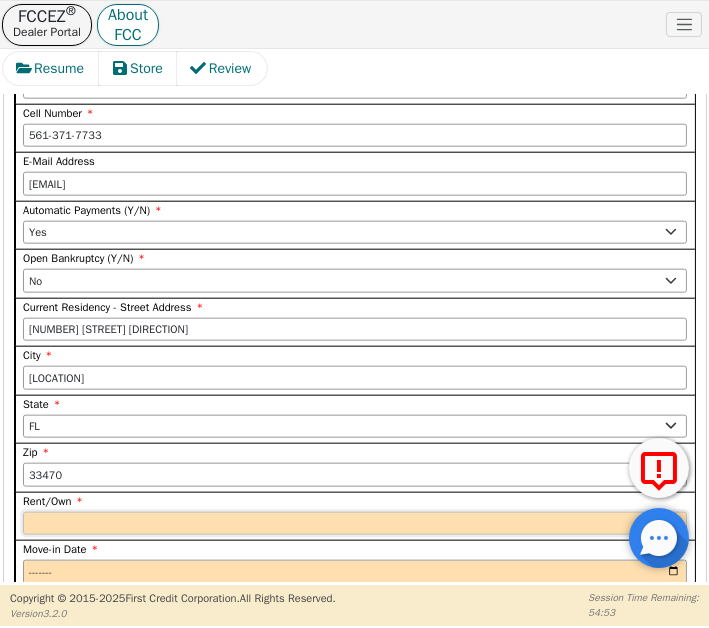 select on "Own" 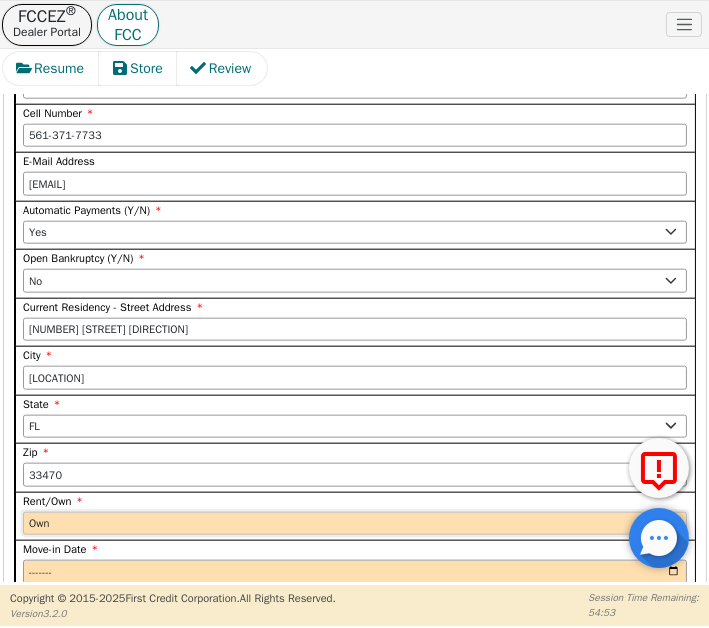 click on "Rent Own" at bounding box center (355, 524) 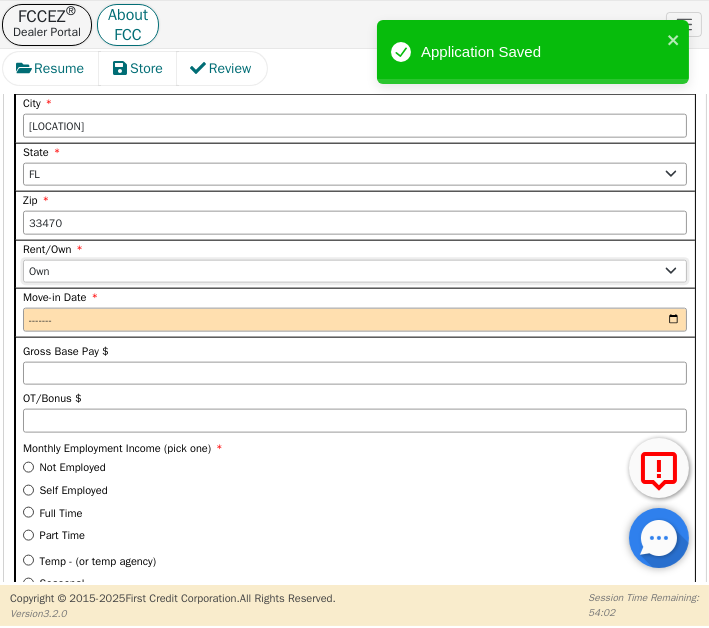 scroll, scrollTop: 2667, scrollLeft: 0, axis: vertical 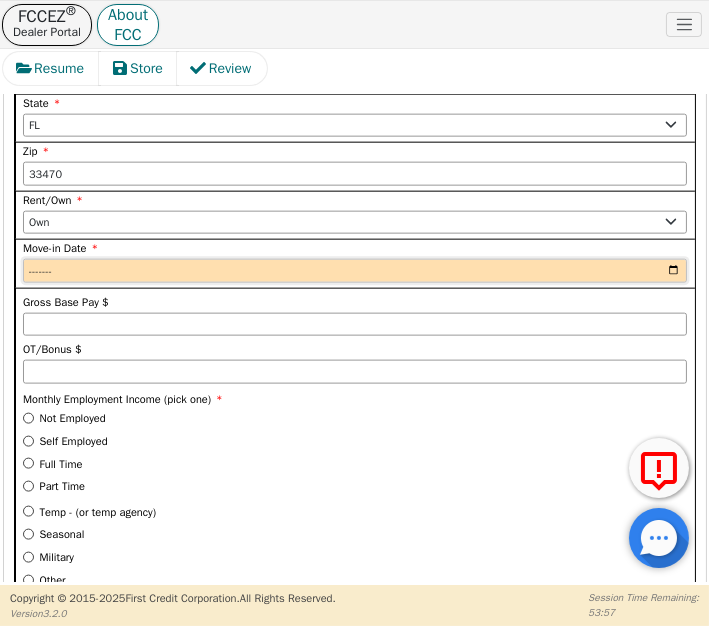 click on "Move-in Date" at bounding box center (355, 271) 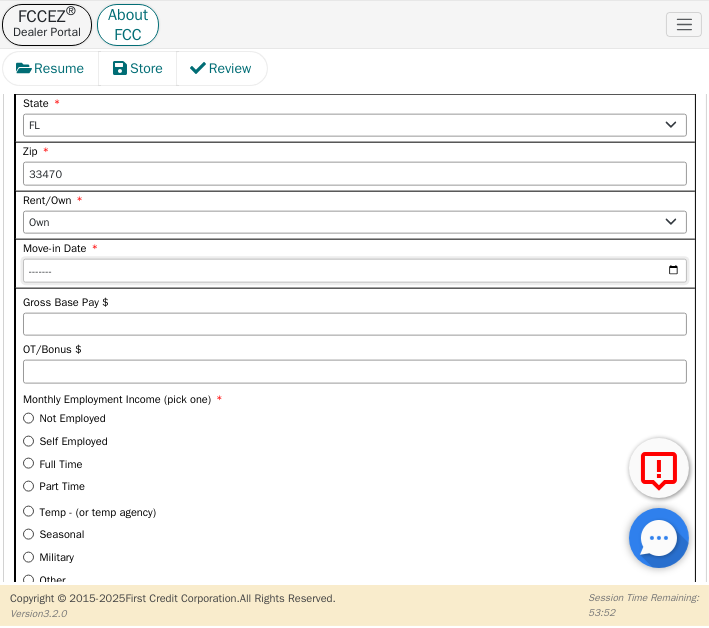 type on "[DATE]" 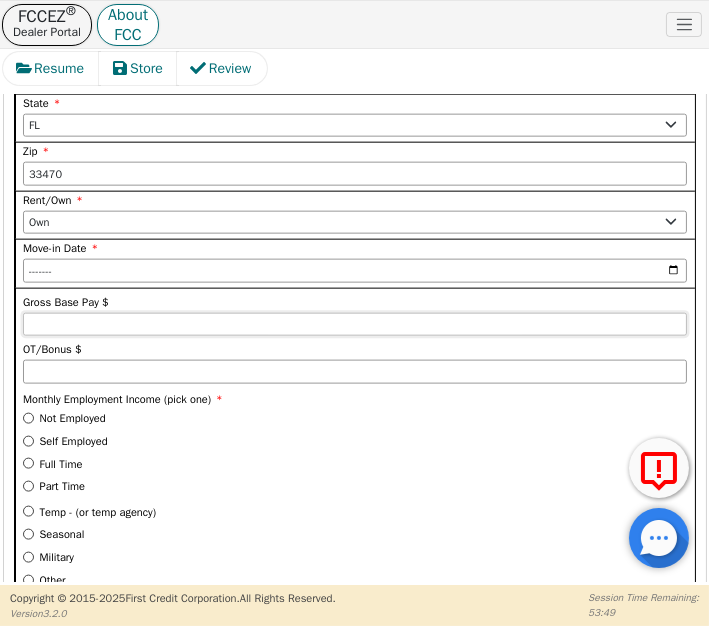 click on "Gross Base Pay $" at bounding box center [355, 325] 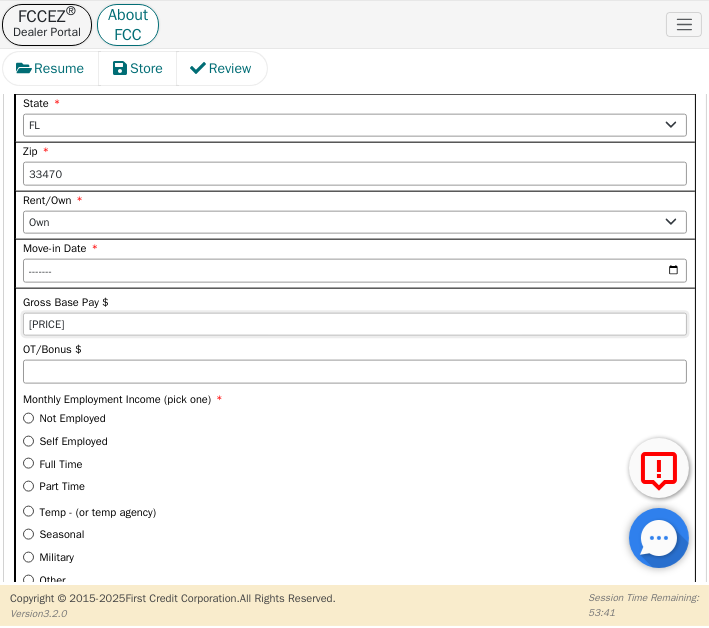 type on "[PRICE]" 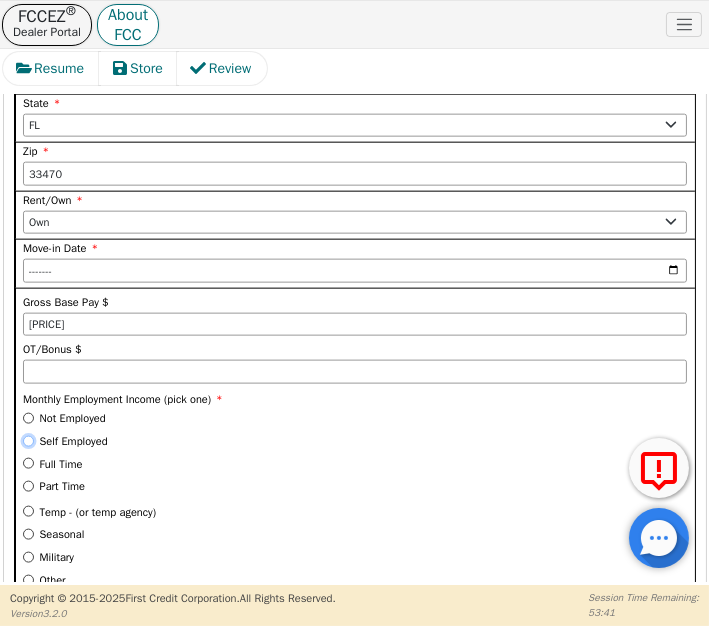 click on "Self Employed" at bounding box center (28, 441) 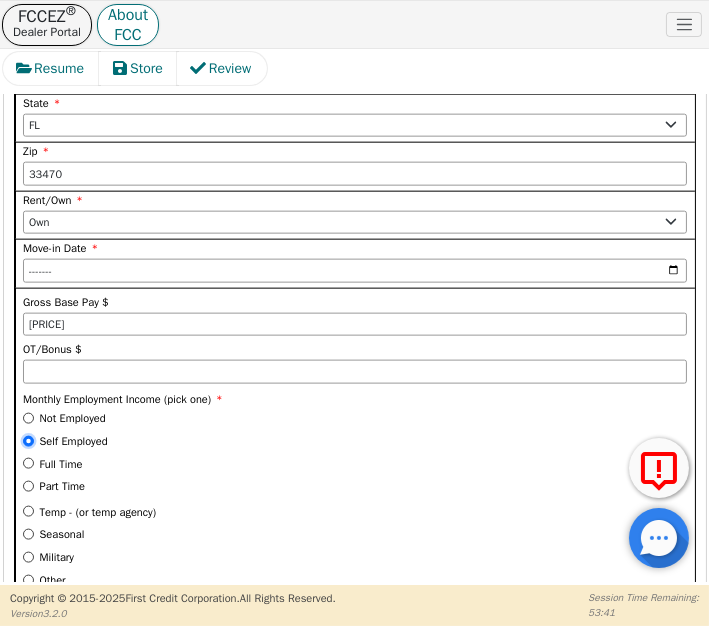 radio on "true" 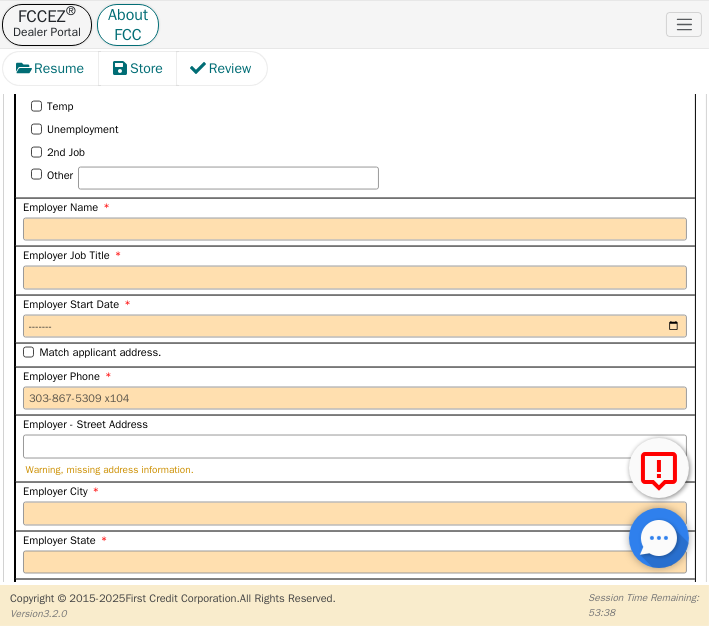 scroll, scrollTop: 3394, scrollLeft: 0, axis: vertical 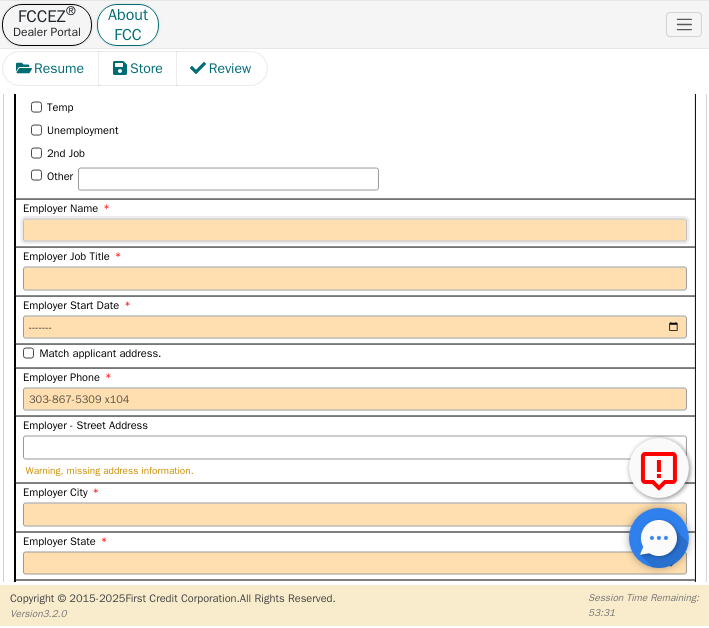 click on "Employer Name" at bounding box center (355, 231) 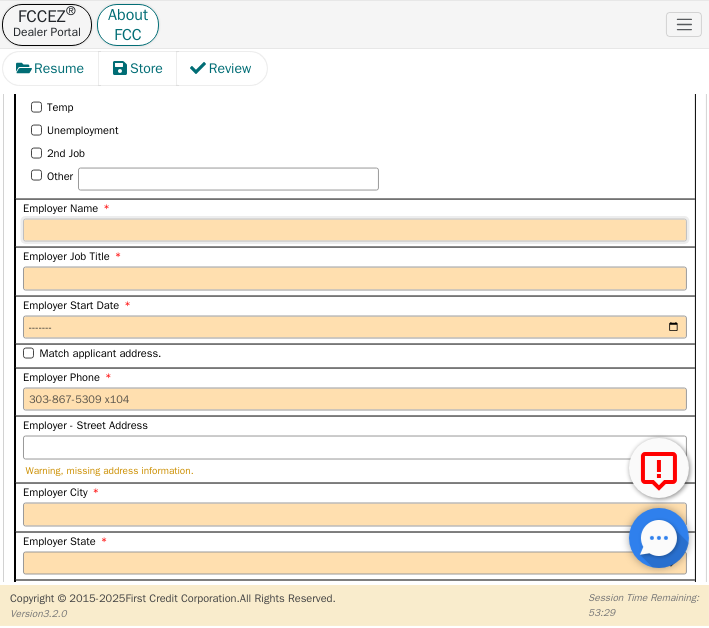 paste on "[COMPANY NAME]" 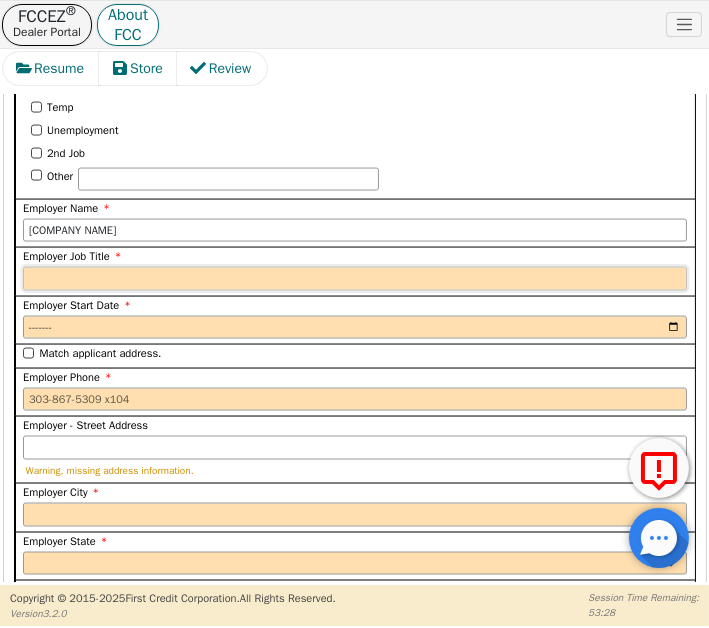 click on "Employer Job Title" at bounding box center [355, 279] 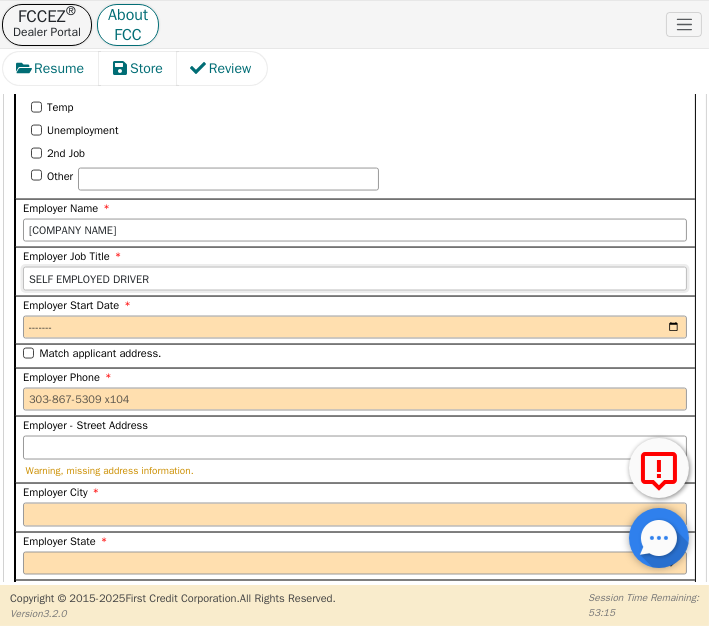 type on "SELF EMPLOYED DRIVER" 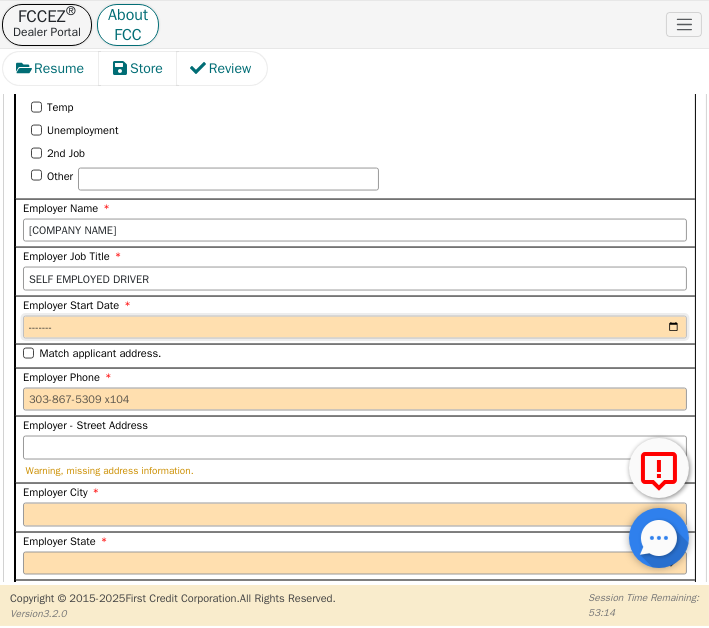 click on "Employer Start Date" at bounding box center (355, 328) 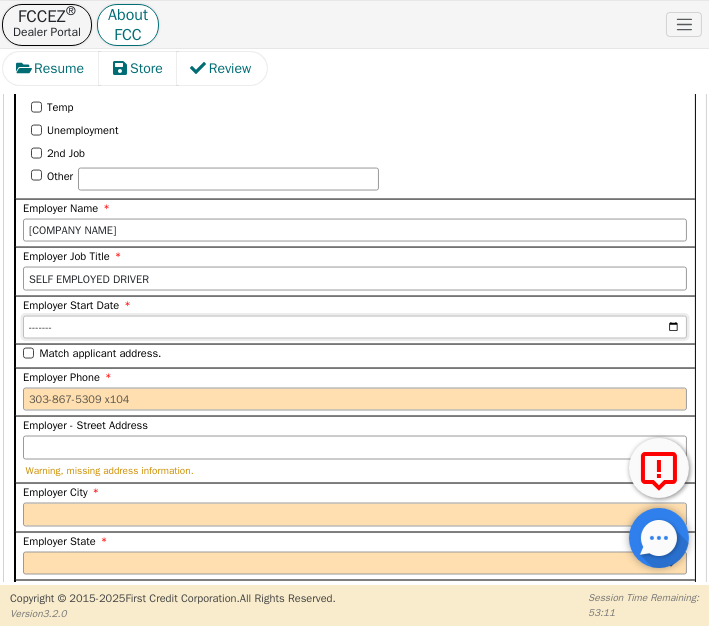 type on "[DATE]" 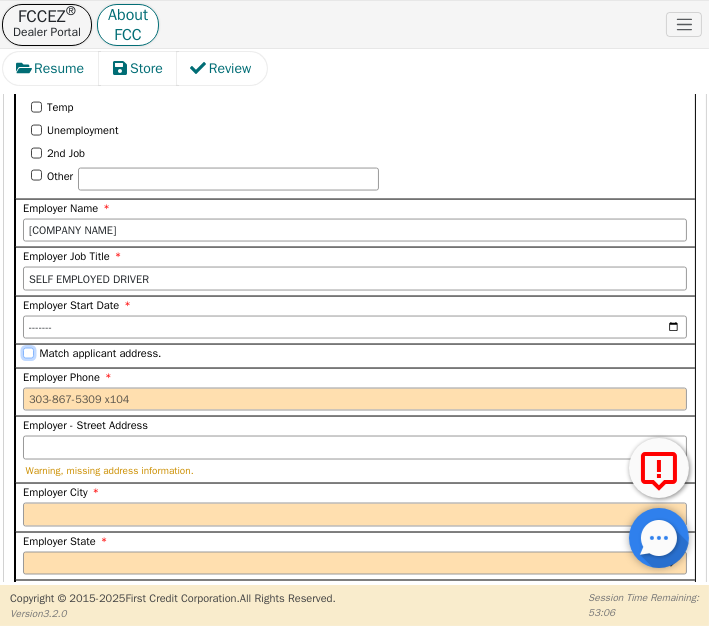 click on "Match applicant address." at bounding box center (28, 353) 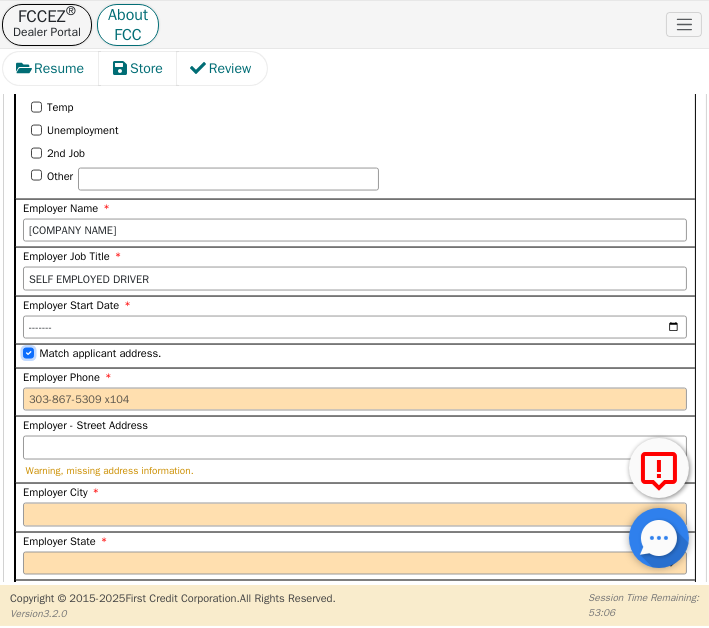 checkbox on "true" 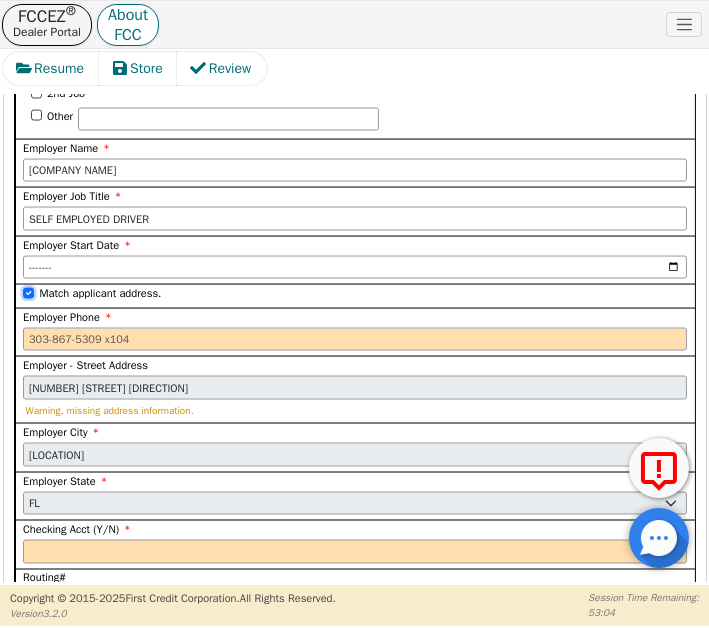 scroll, scrollTop: 3485, scrollLeft: 0, axis: vertical 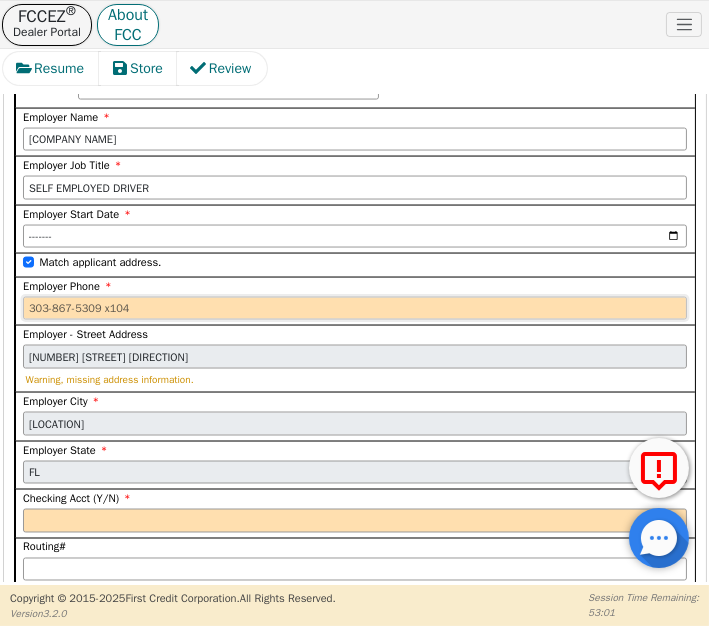 click on "Employer Phone" at bounding box center (355, 309) 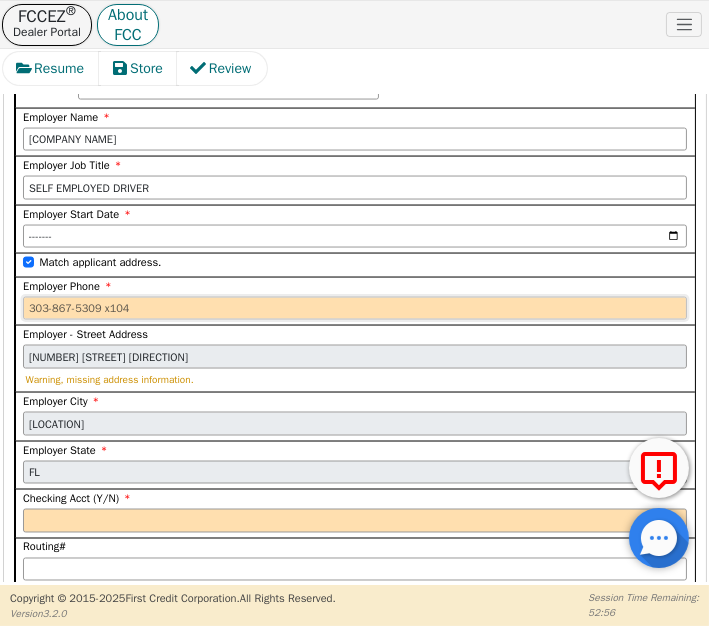 click on "Employer Phone" at bounding box center (355, 309) 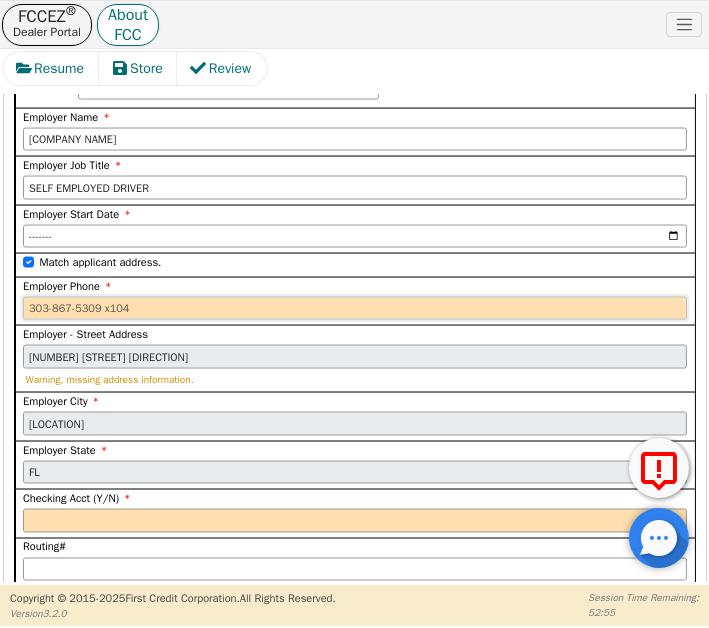 paste on "[PHONE]" 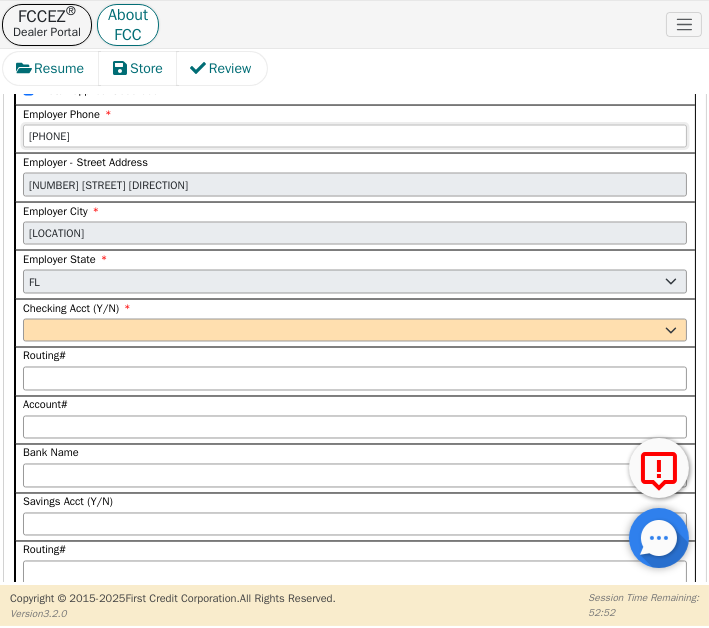 scroll, scrollTop: 3667, scrollLeft: 0, axis: vertical 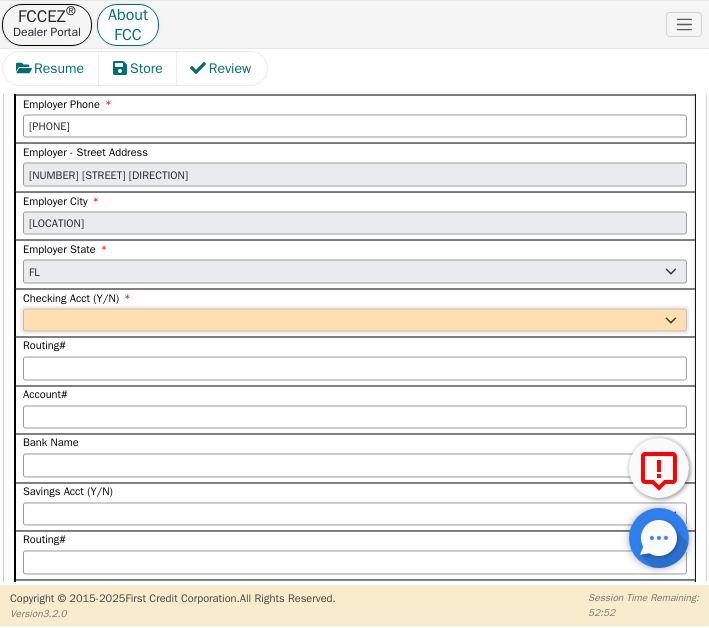 click on "Yes No" at bounding box center [355, 321] 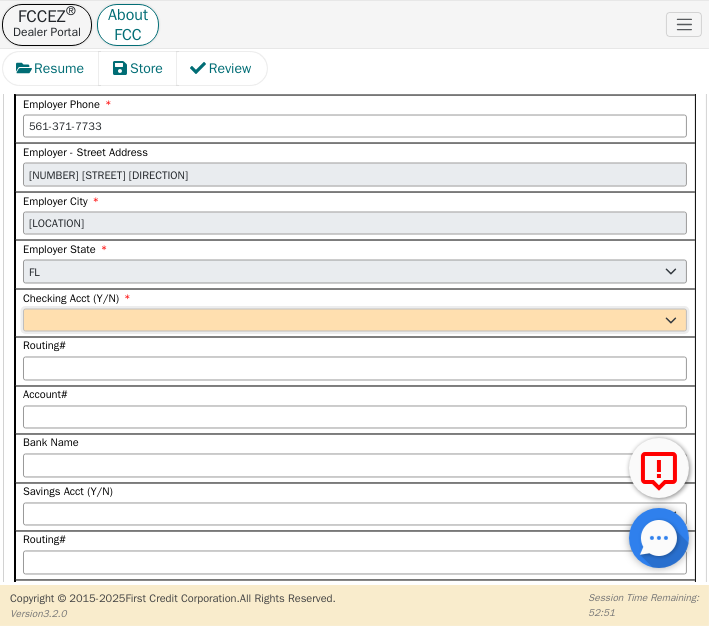 select on "y" 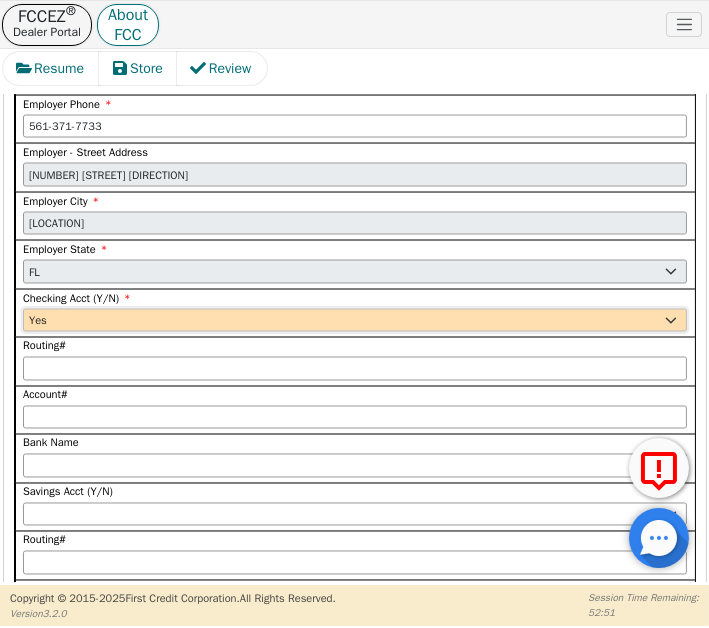 click on "Yes No" at bounding box center [355, 321] 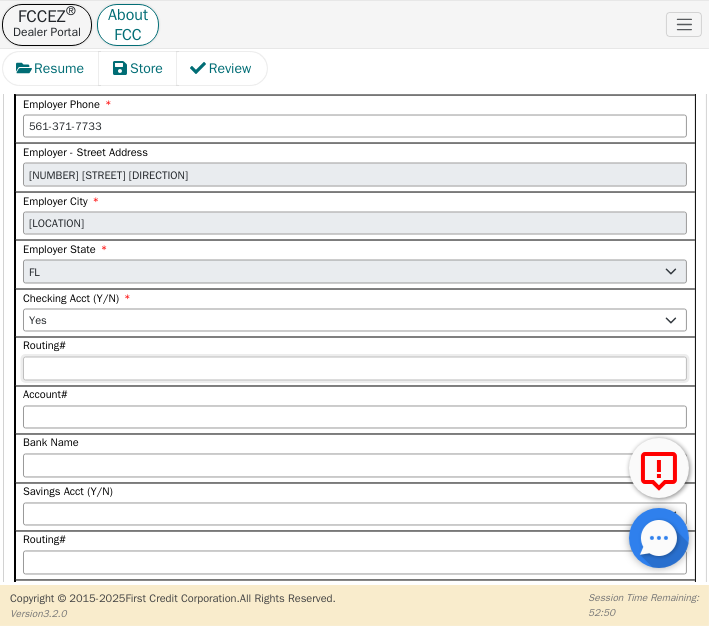 click on "Routing#" at bounding box center (355, 369) 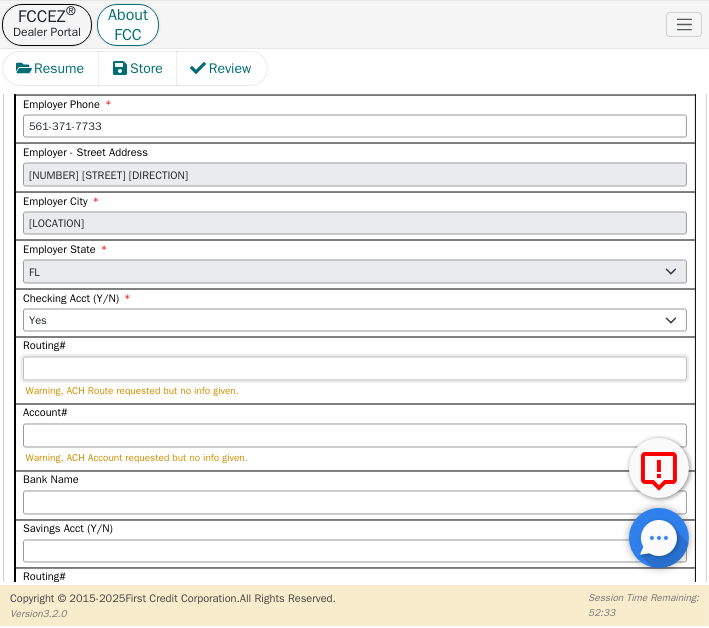 type on "0" 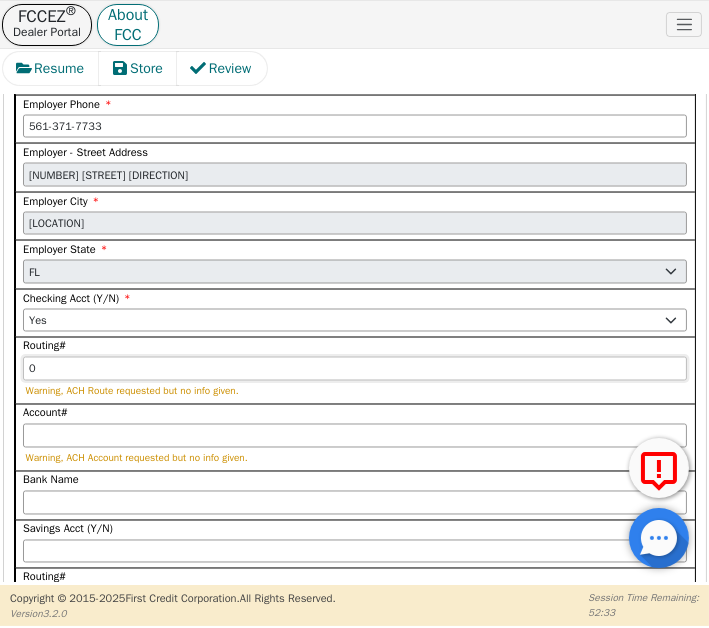 type on "*" 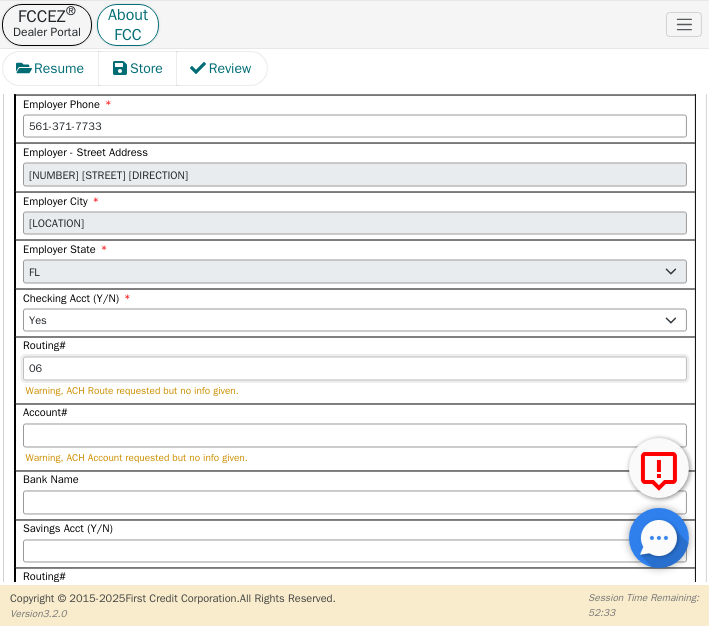 type on "**" 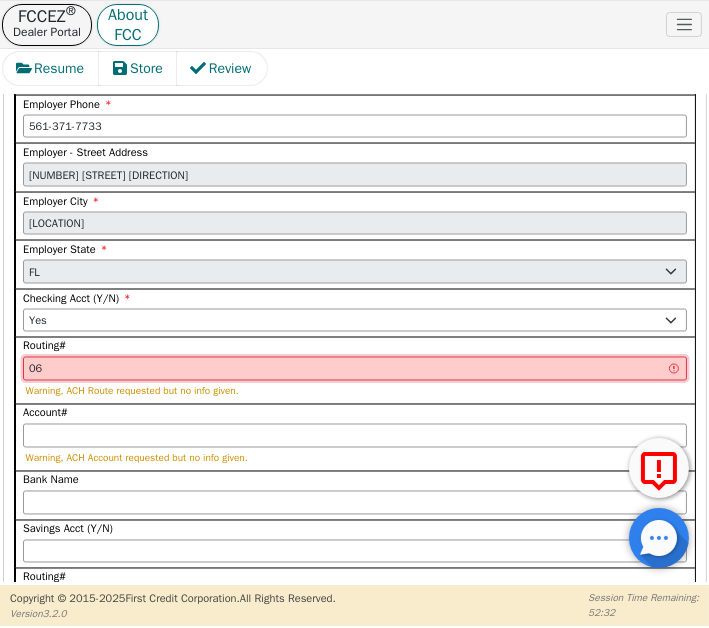 type on "[ZIP]" 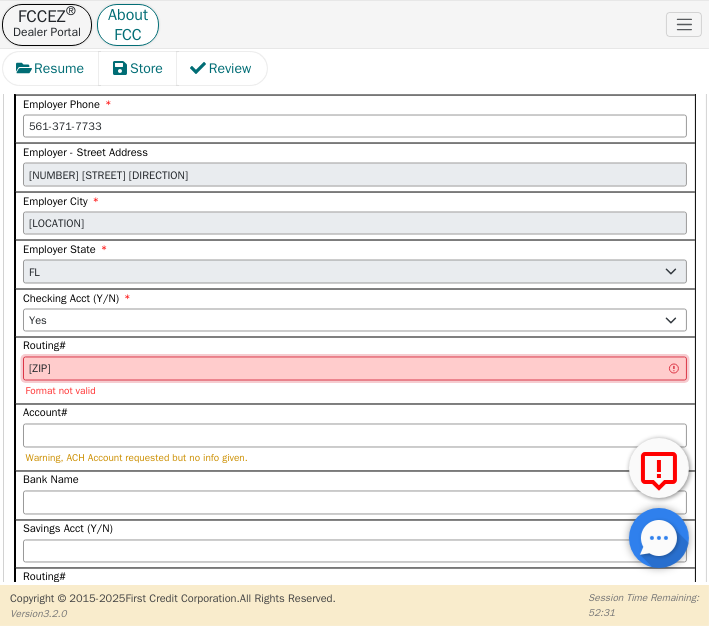 type on "[ZIP]" 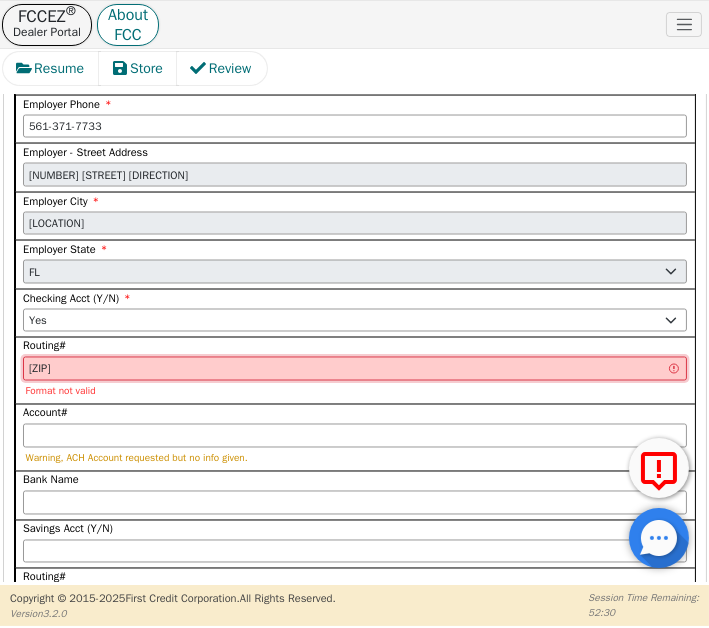 type on "06310" 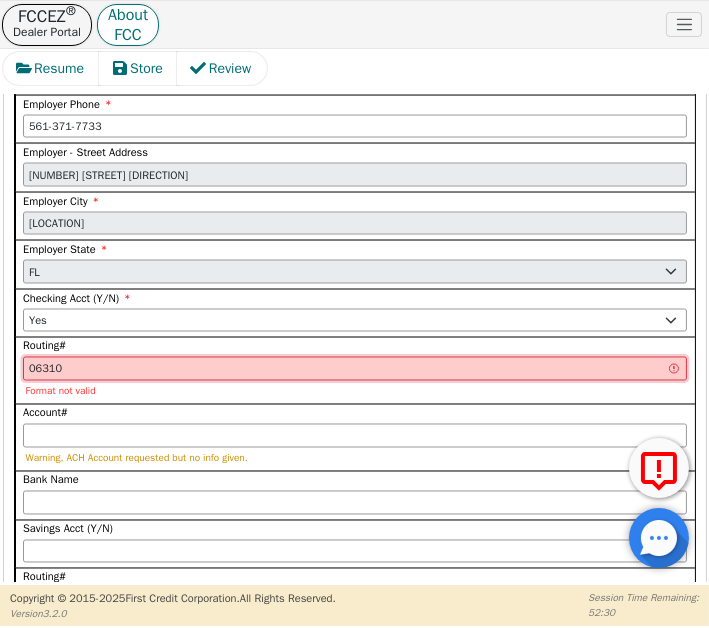 type on "*****" 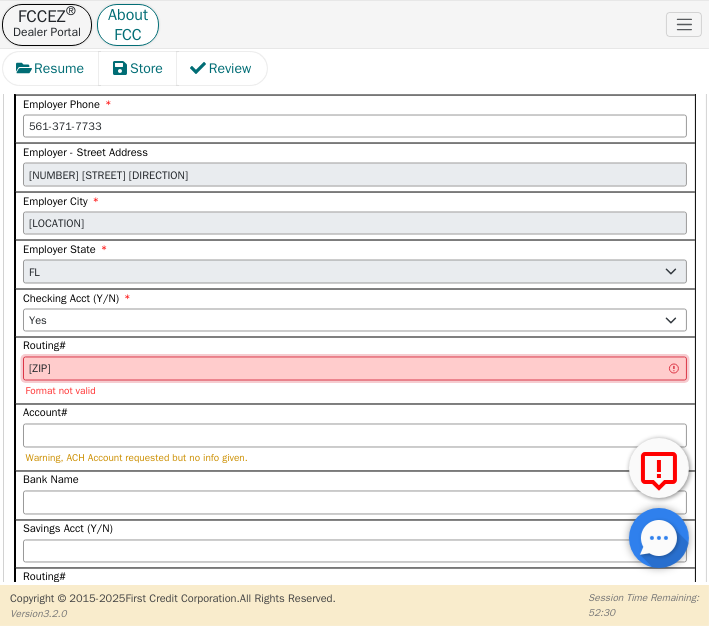 type on "0631075" 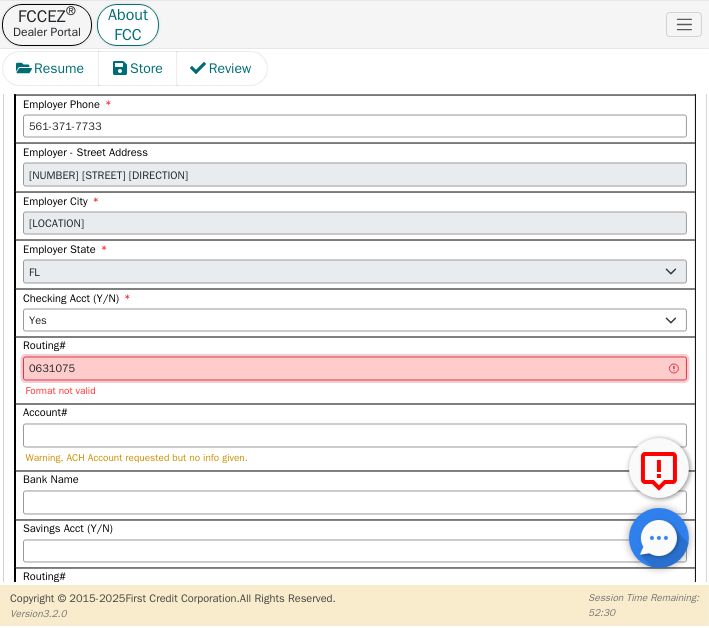 type on "*******" 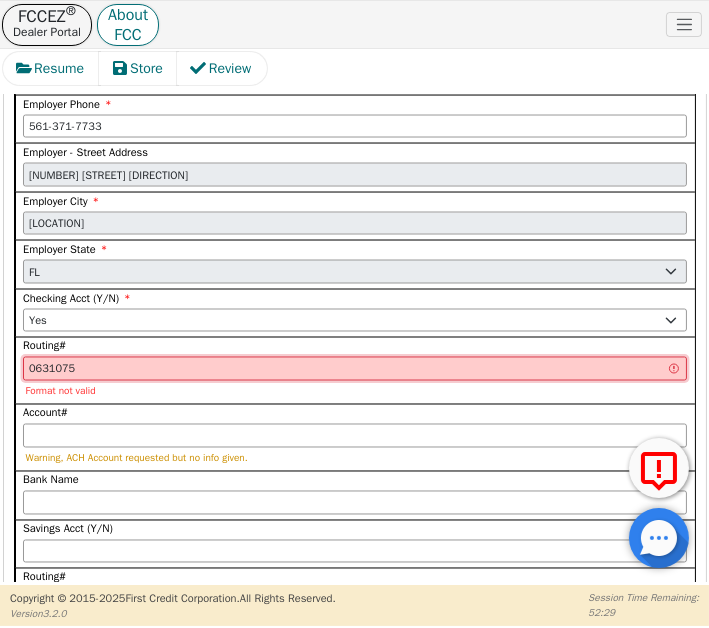 type on "06310751" 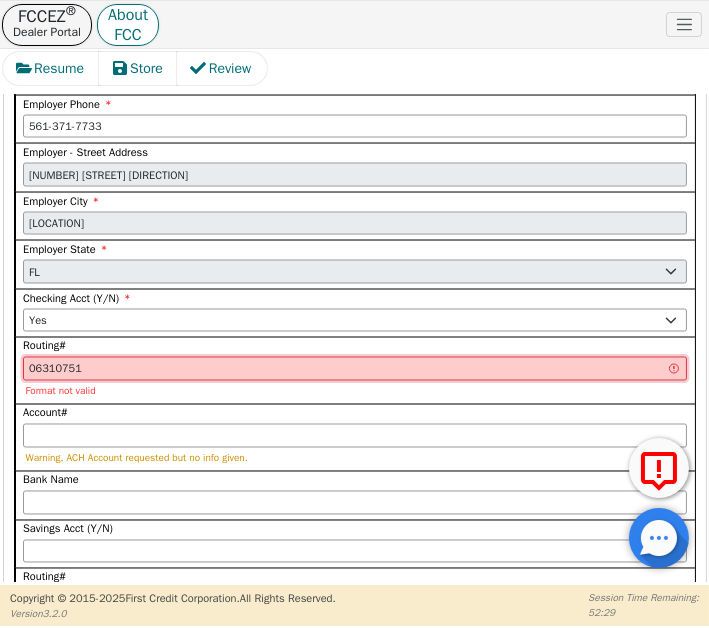 type on "********" 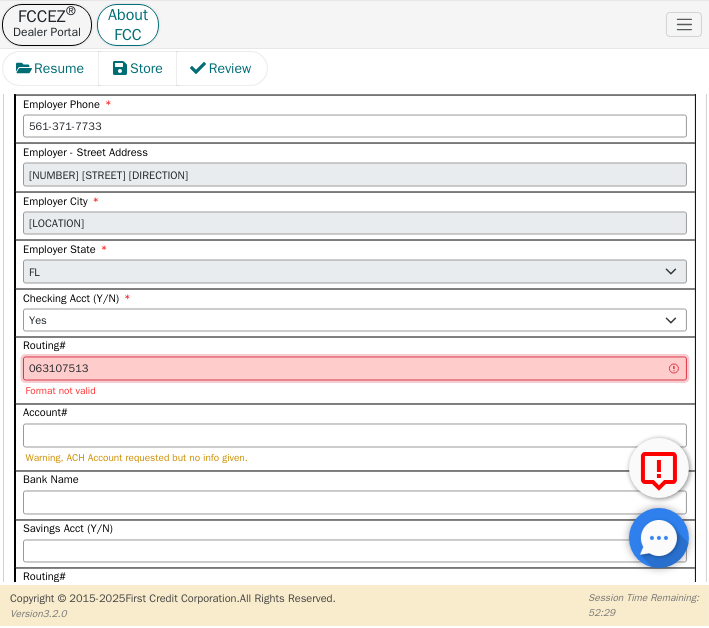type on "*********" 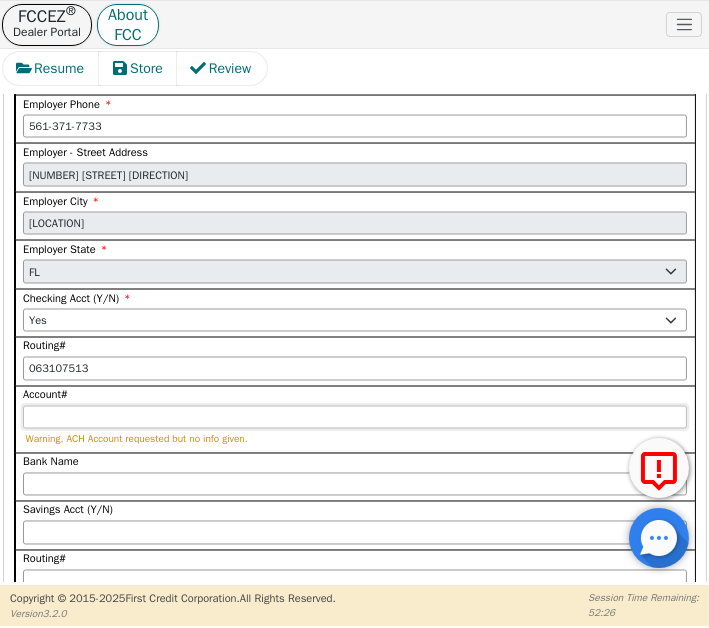 type on "*********" 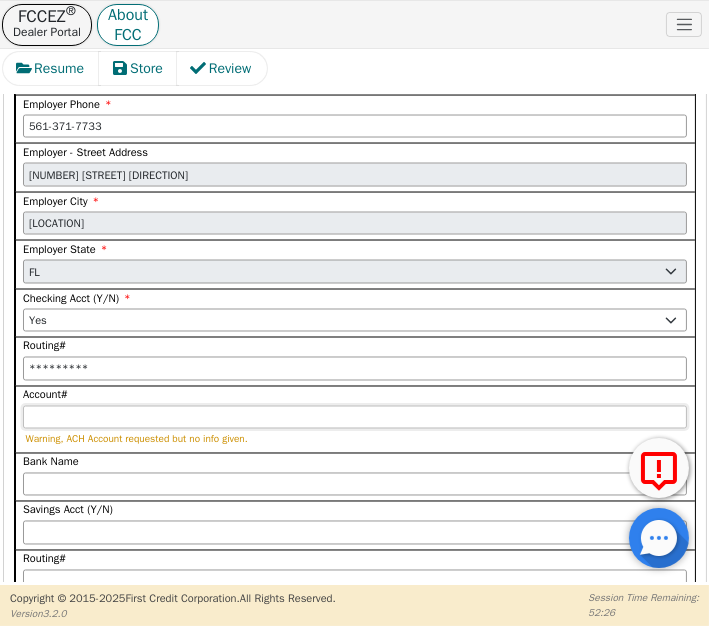 click on "Account#" at bounding box center (355, 418) 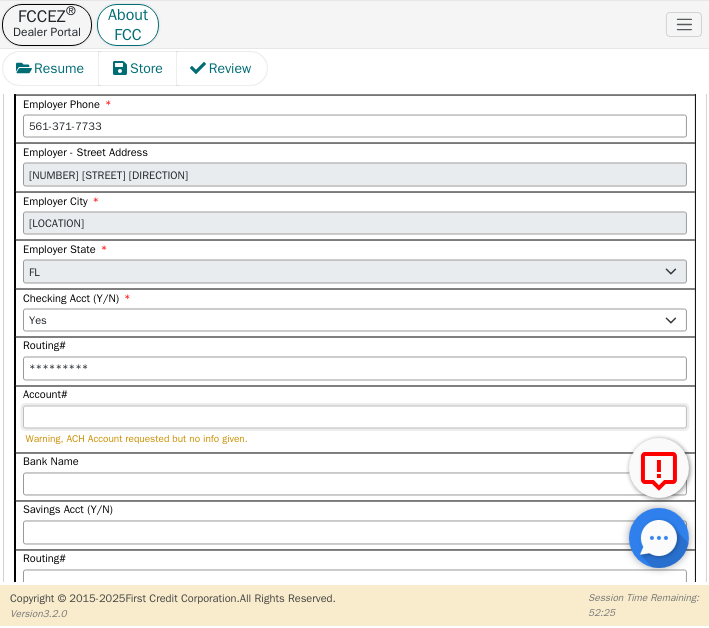 type on "6" 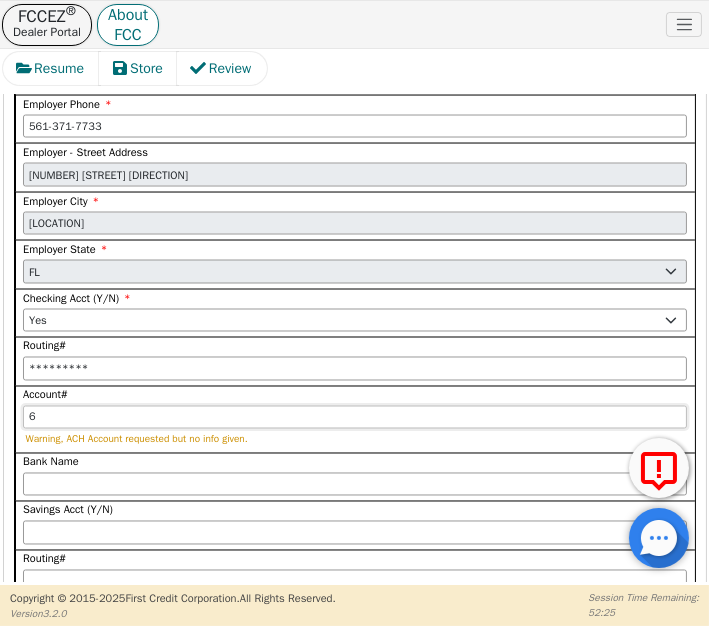 type on "*" 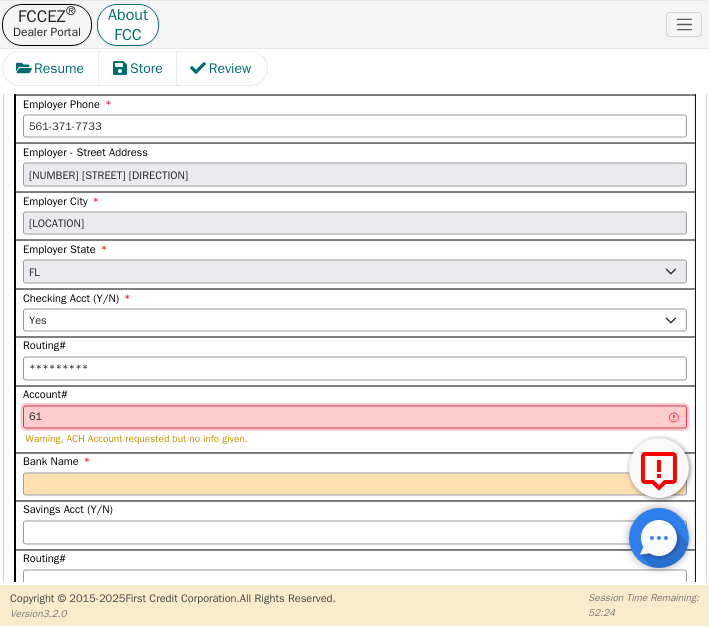 type on "**" 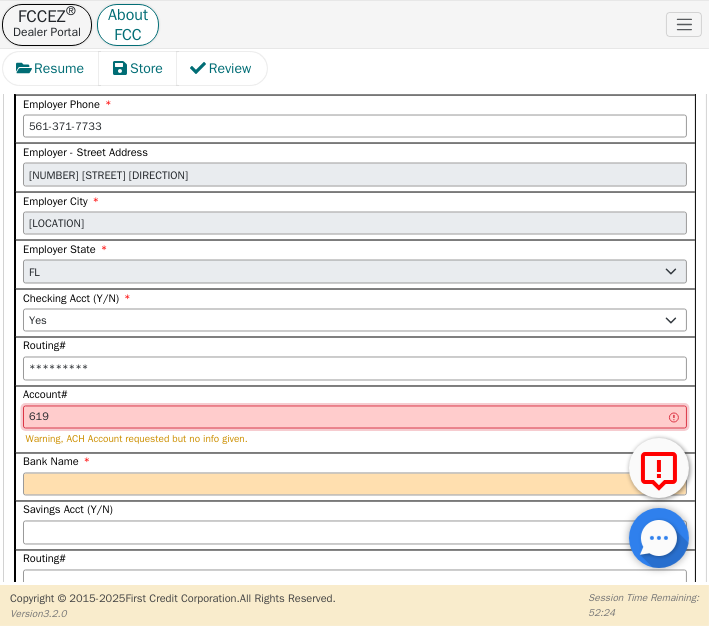 type on "***" 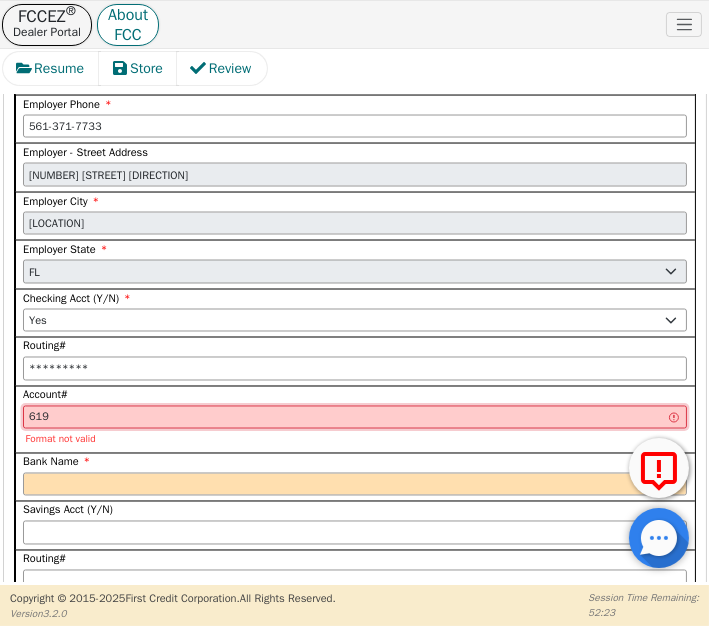 type on "6192" 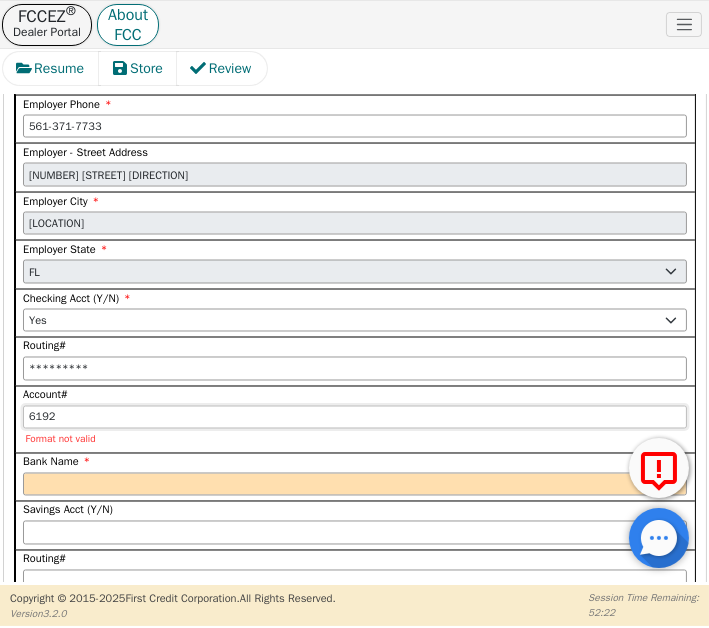 type on "[ACCOUNT NUMBER]" 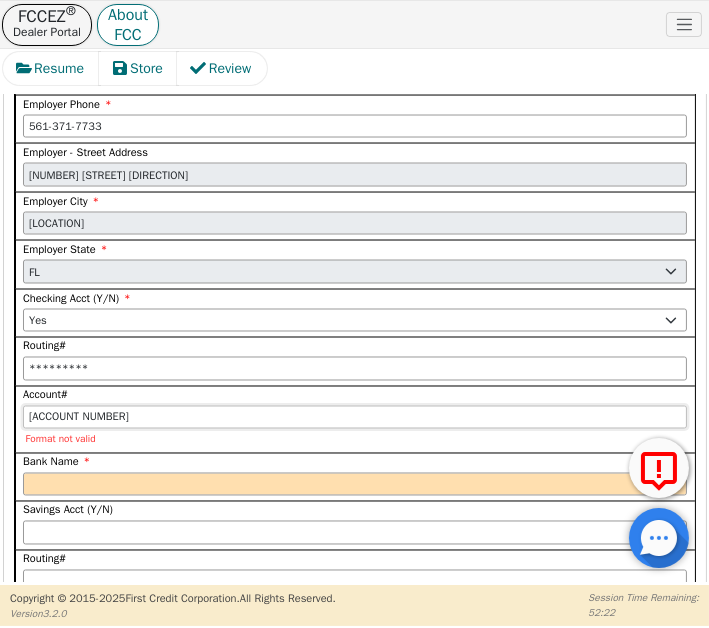 type on "*****" 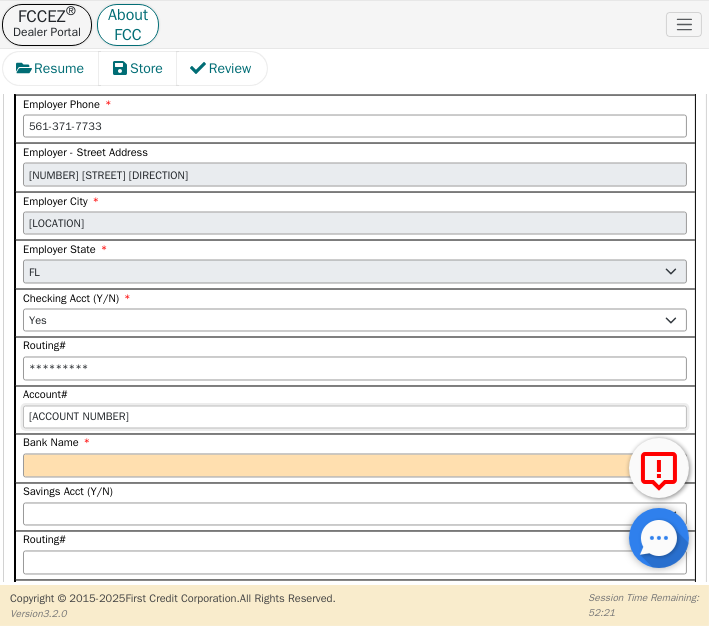 type on "[ACCOUNT NUMBER]" 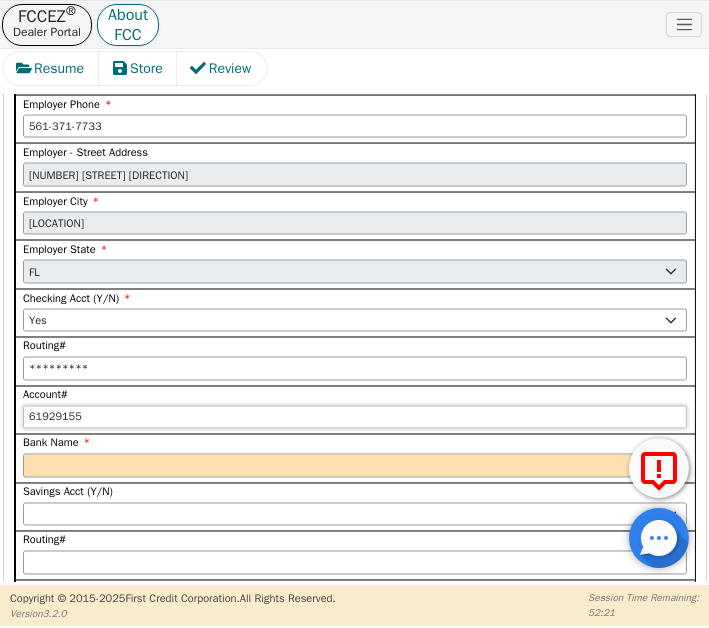 type on "********" 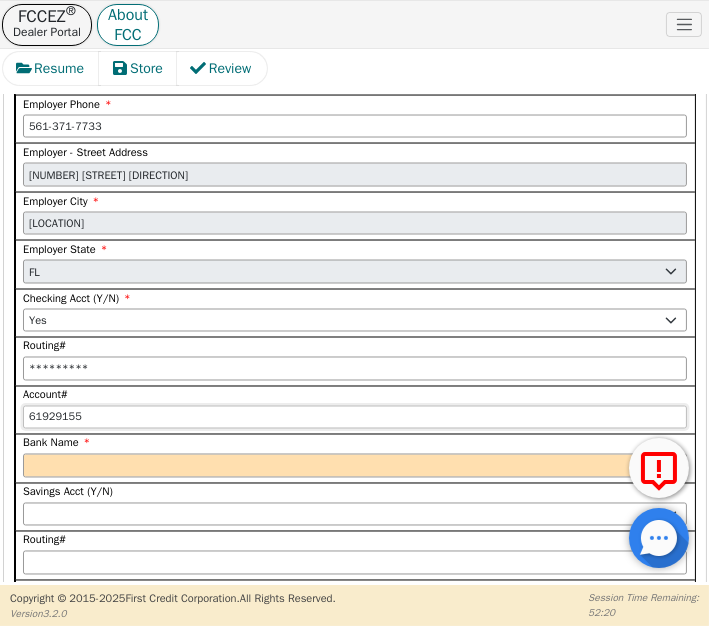type on "619291551" 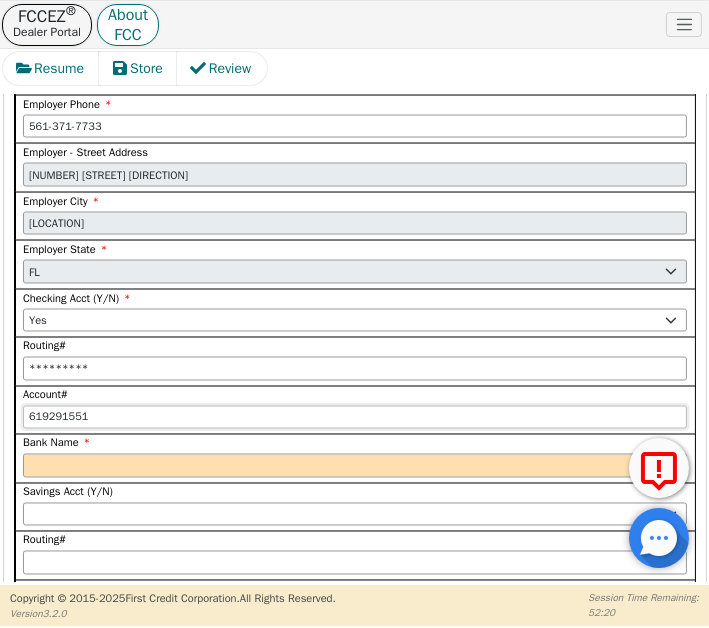 type on "[PHONE]" 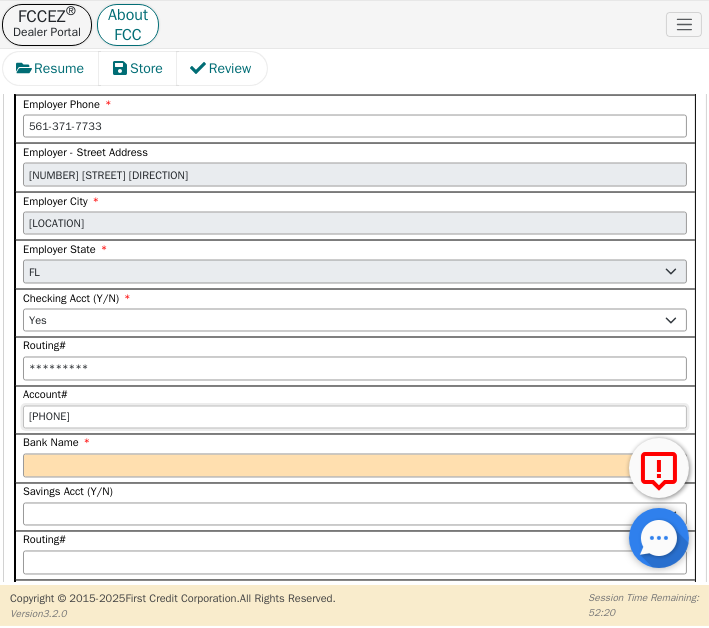 type on "**********" 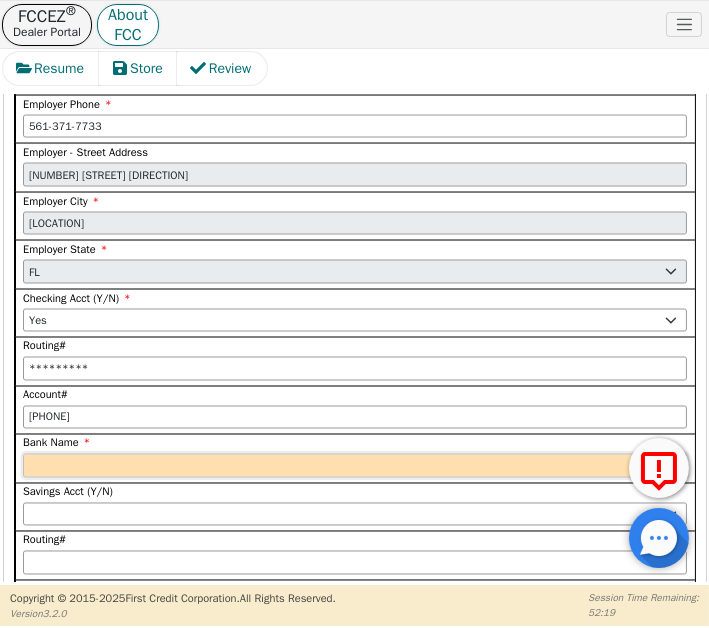 type on "**********" 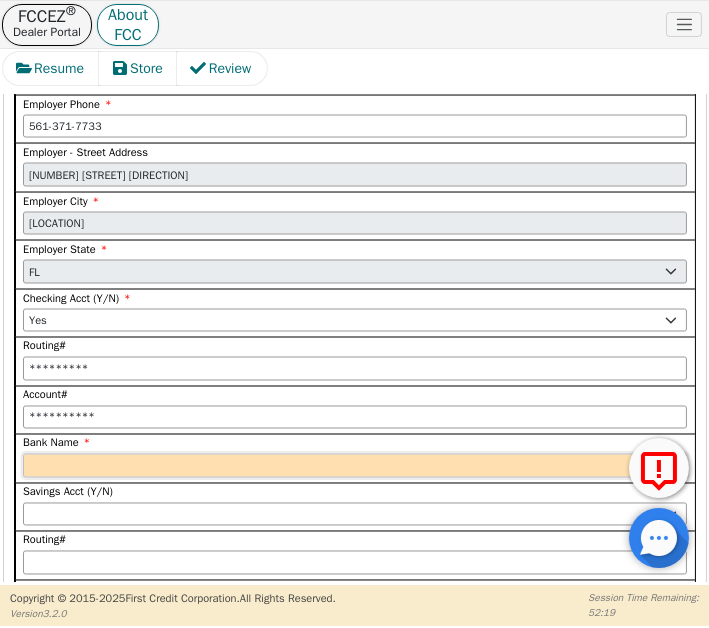 click on "Bank Name" at bounding box center (355, 466) 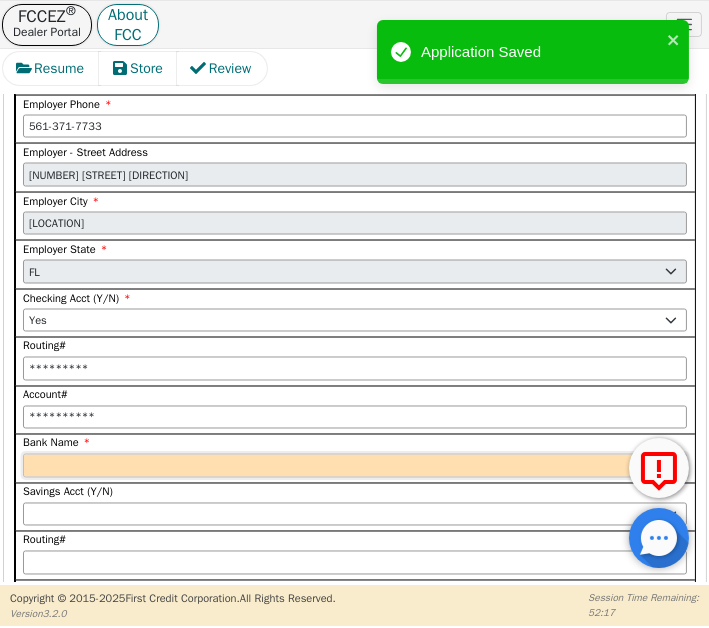 type on "W" 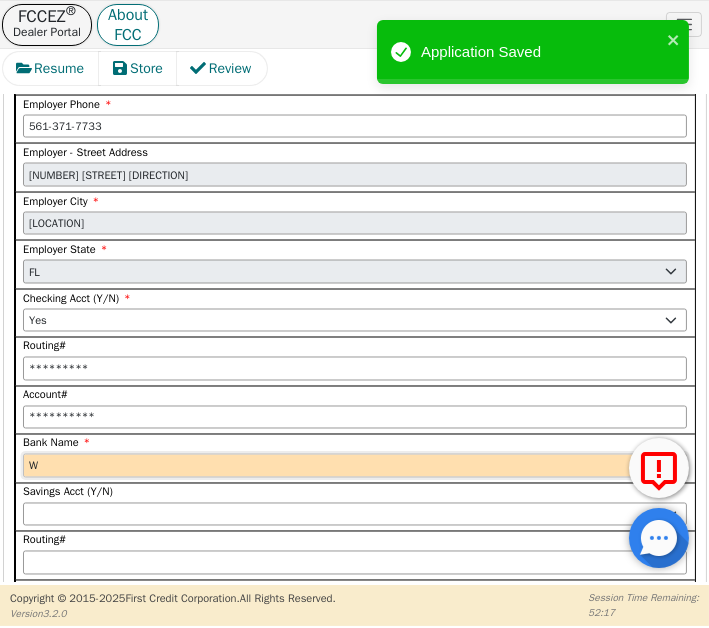 type on "W" 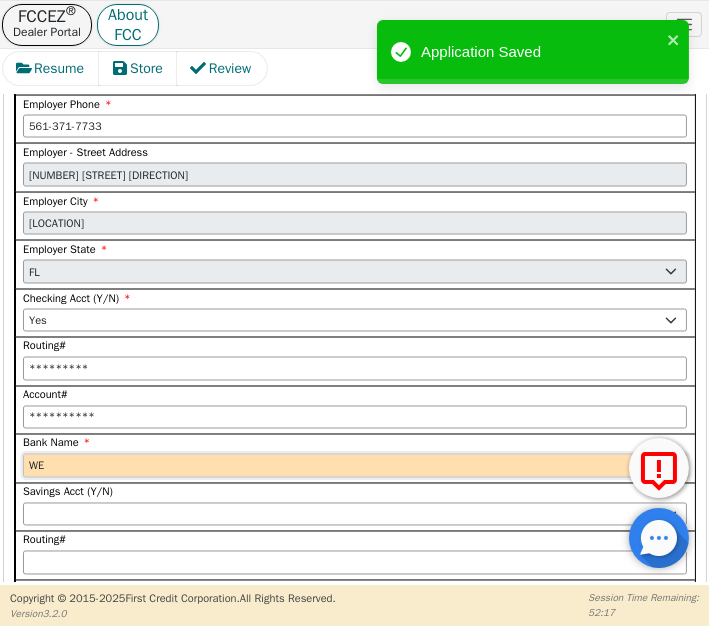 type on "WEL" 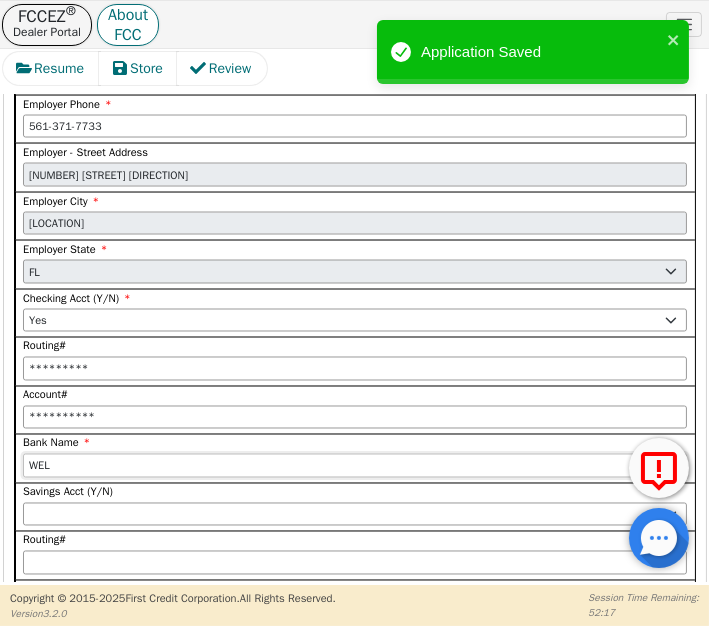 type on "WEL" 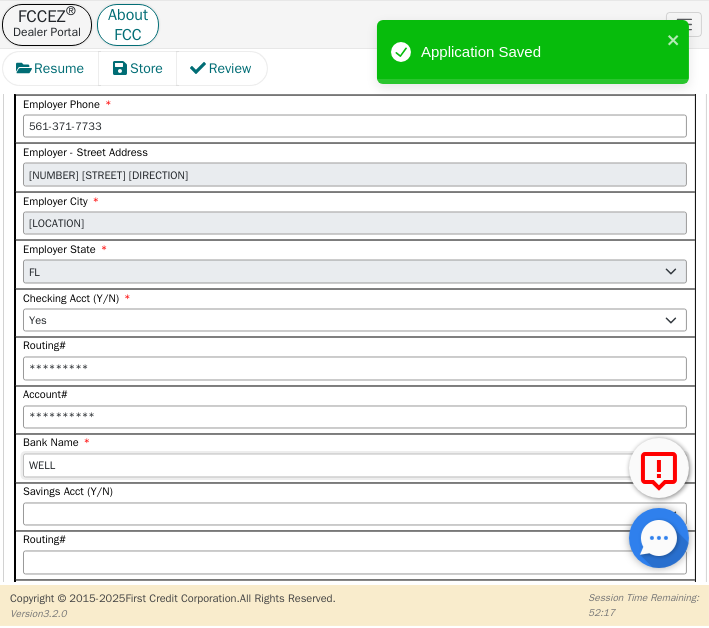 type on "WELL" 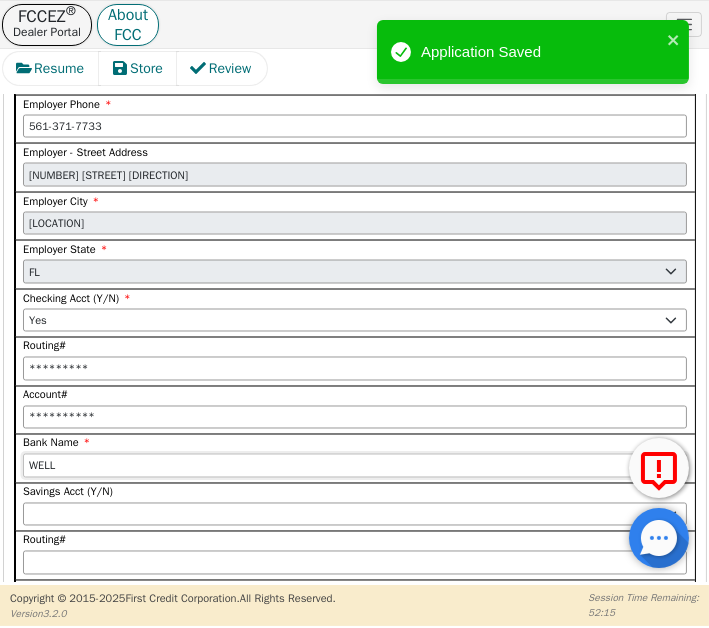 type on "Wells Fargo" 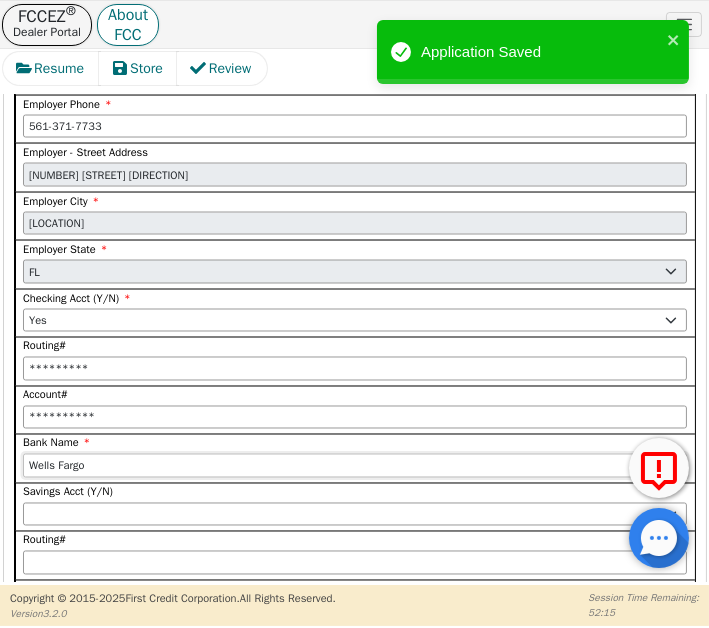 type on "Wells Fargo" 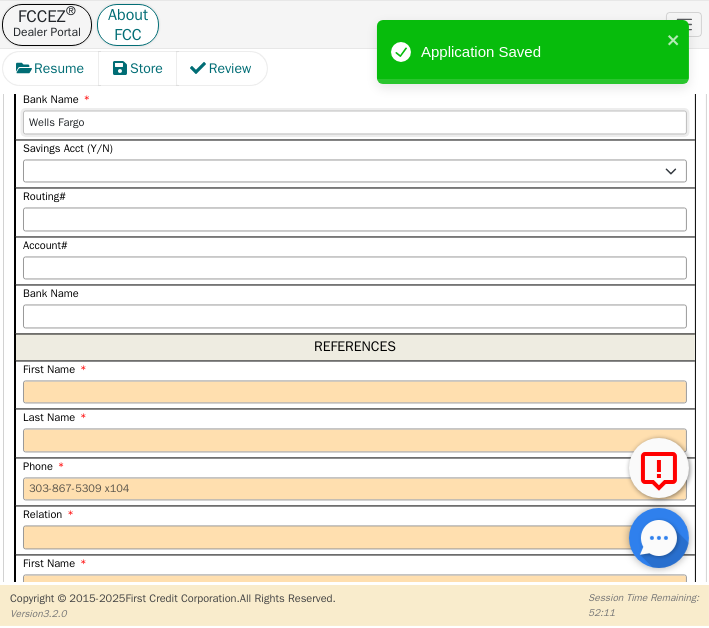 scroll, scrollTop: 4031, scrollLeft: 0, axis: vertical 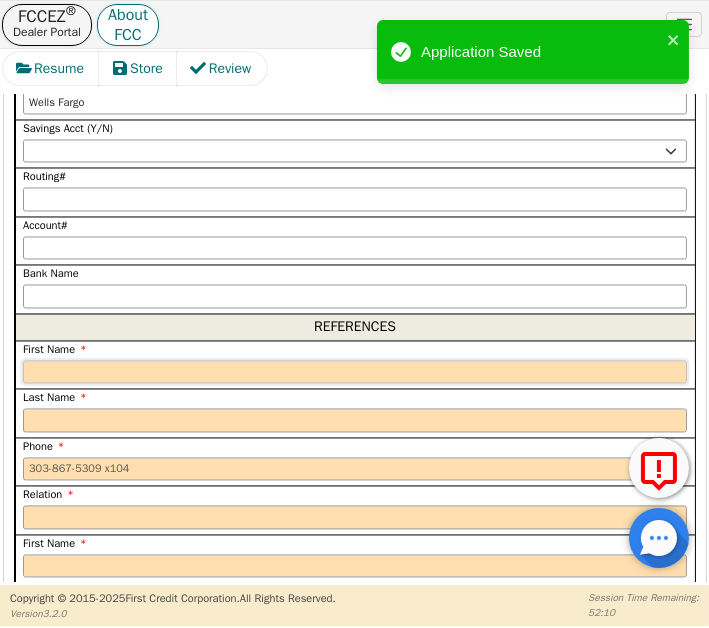 click at bounding box center [355, 372] 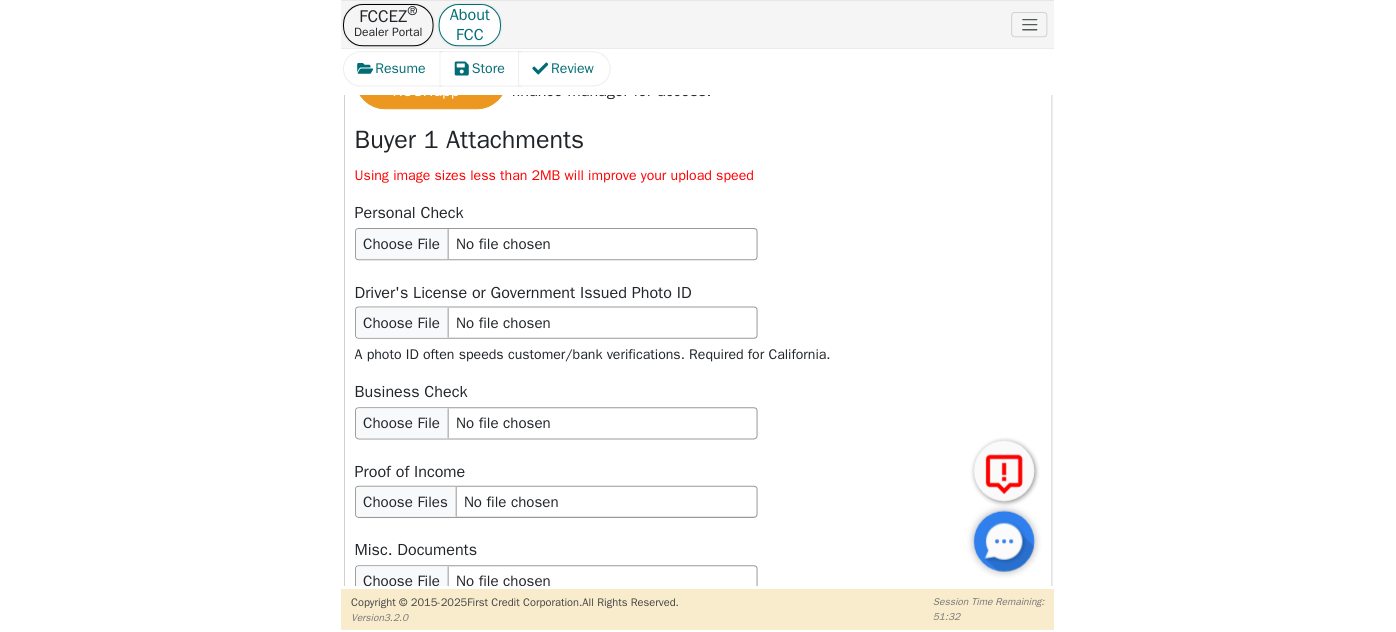 scroll, scrollTop: 5667, scrollLeft: 0, axis: vertical 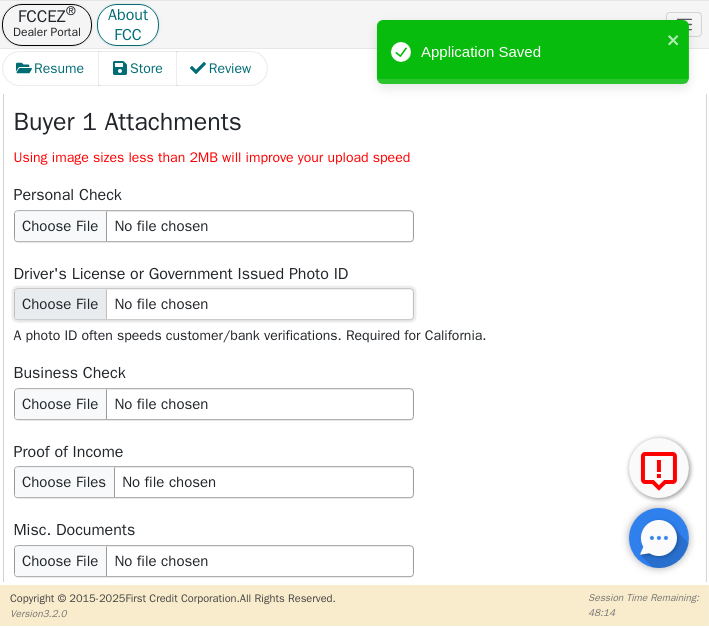 click at bounding box center (214, 304) 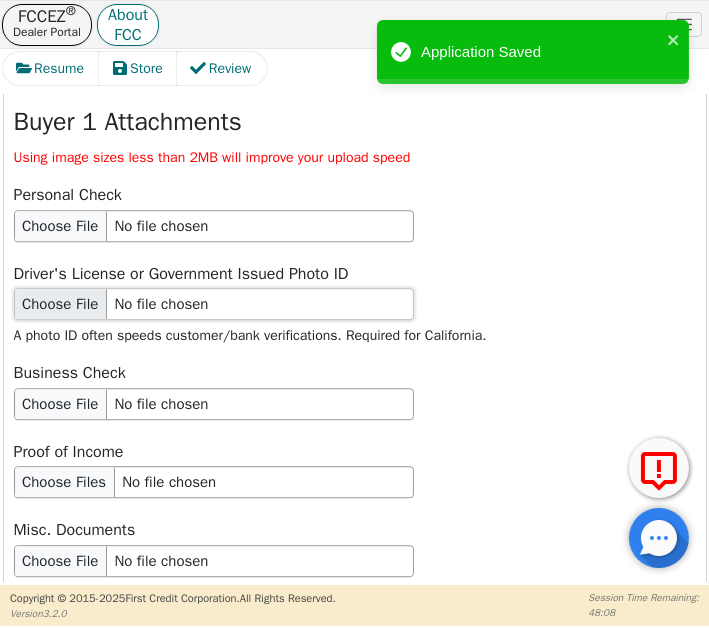 type on "C:\fakepath\dl-[NAME].png" 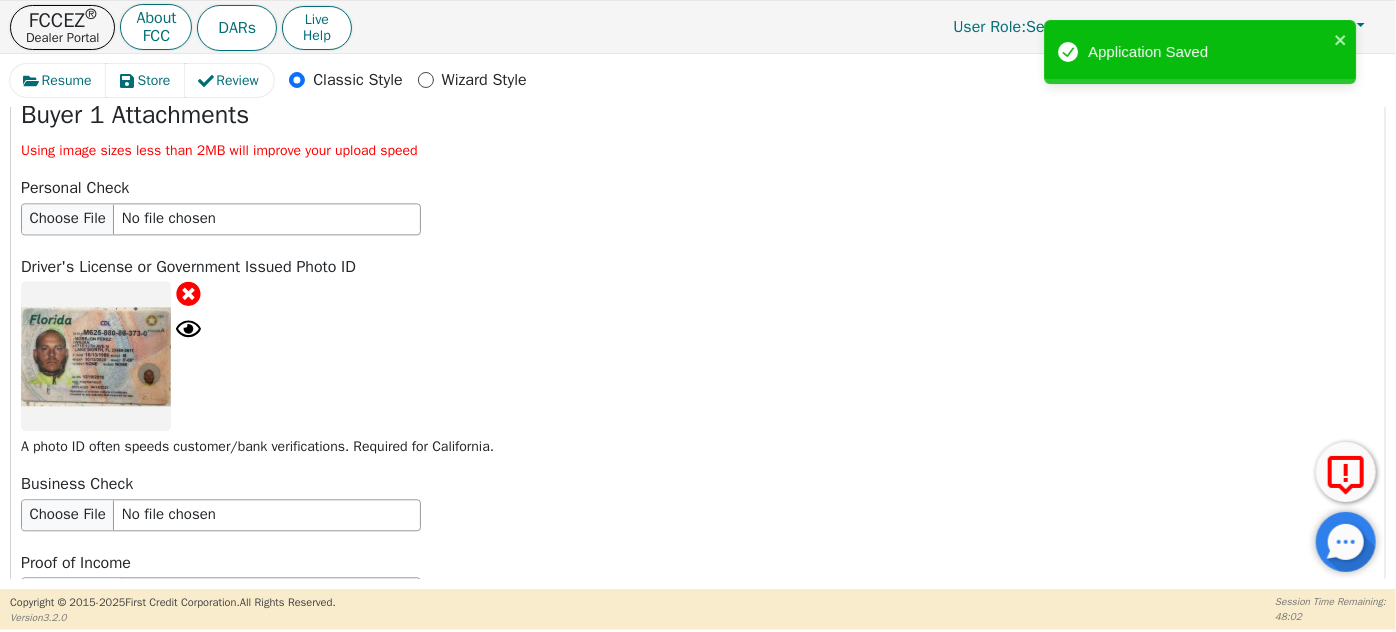 click at bounding box center [698, 356] 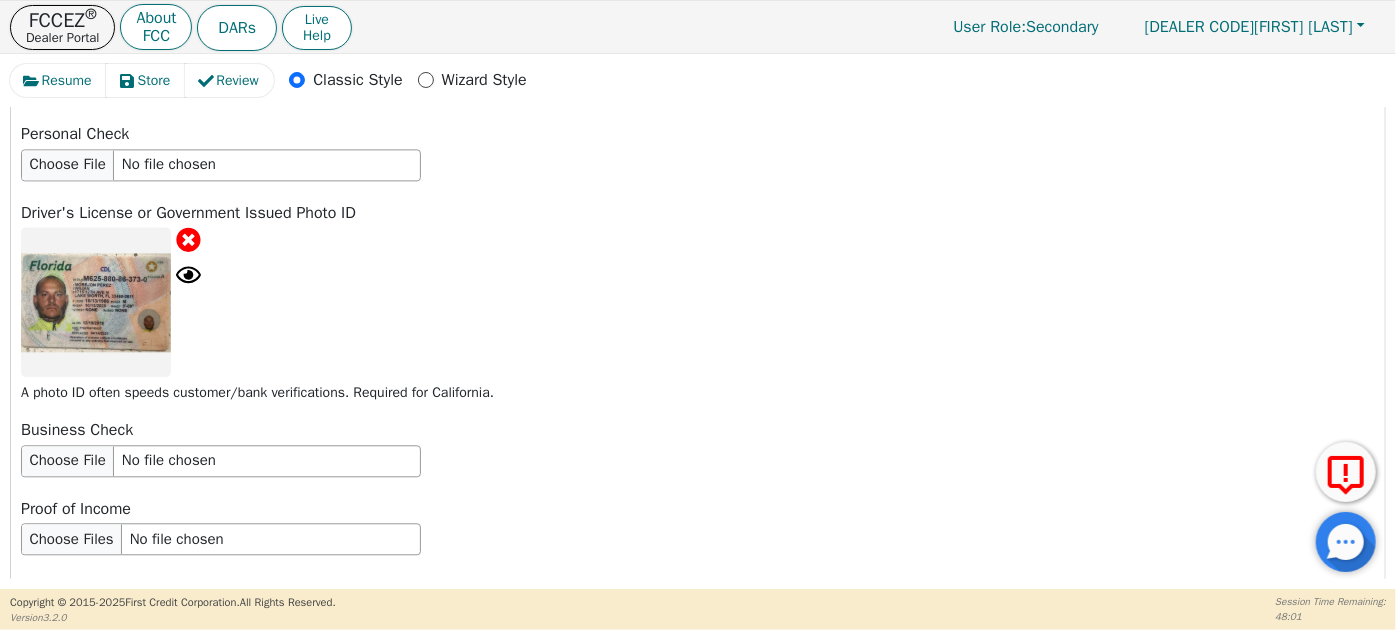 scroll, scrollTop: 2664, scrollLeft: 0, axis: vertical 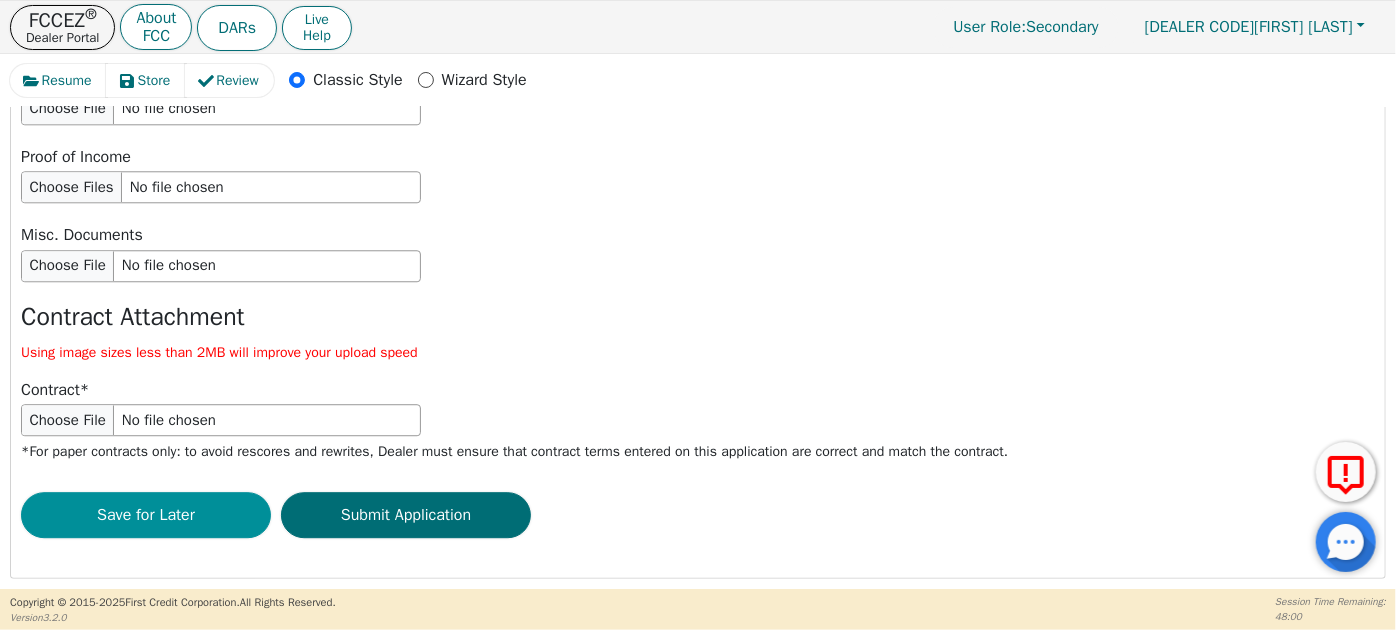 click on "Save for Later" at bounding box center (146, 515) 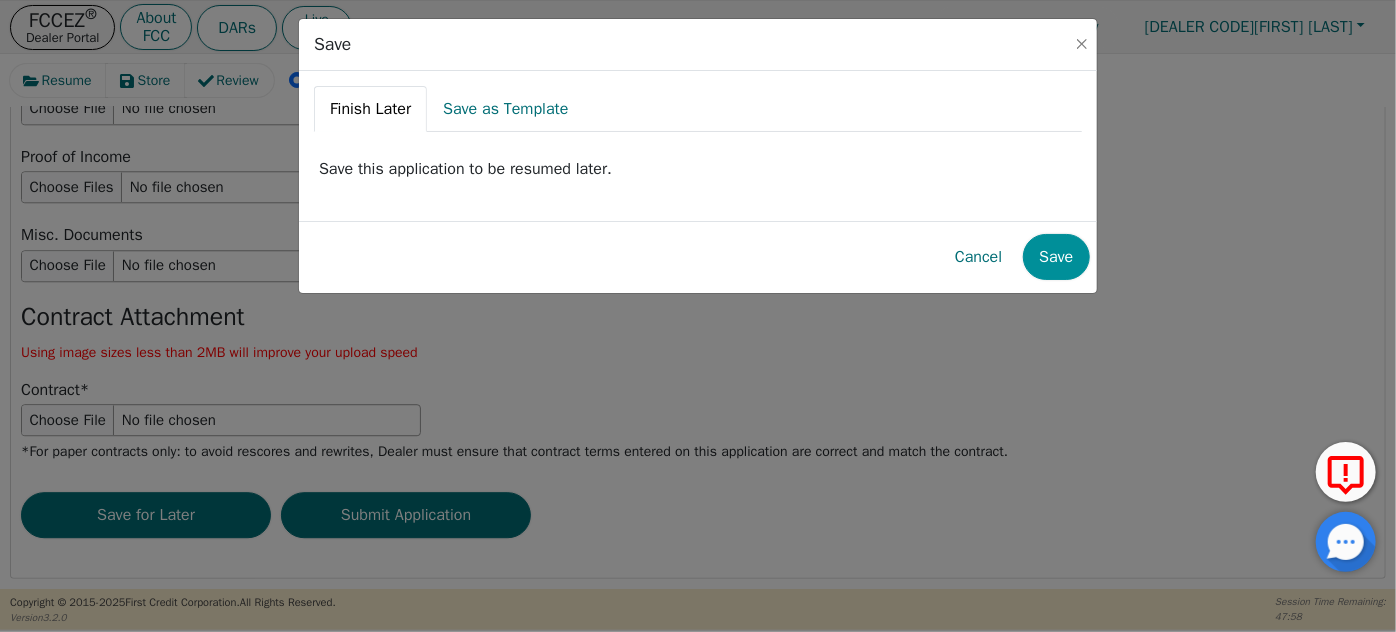 click on "Save" at bounding box center [1056, 257] 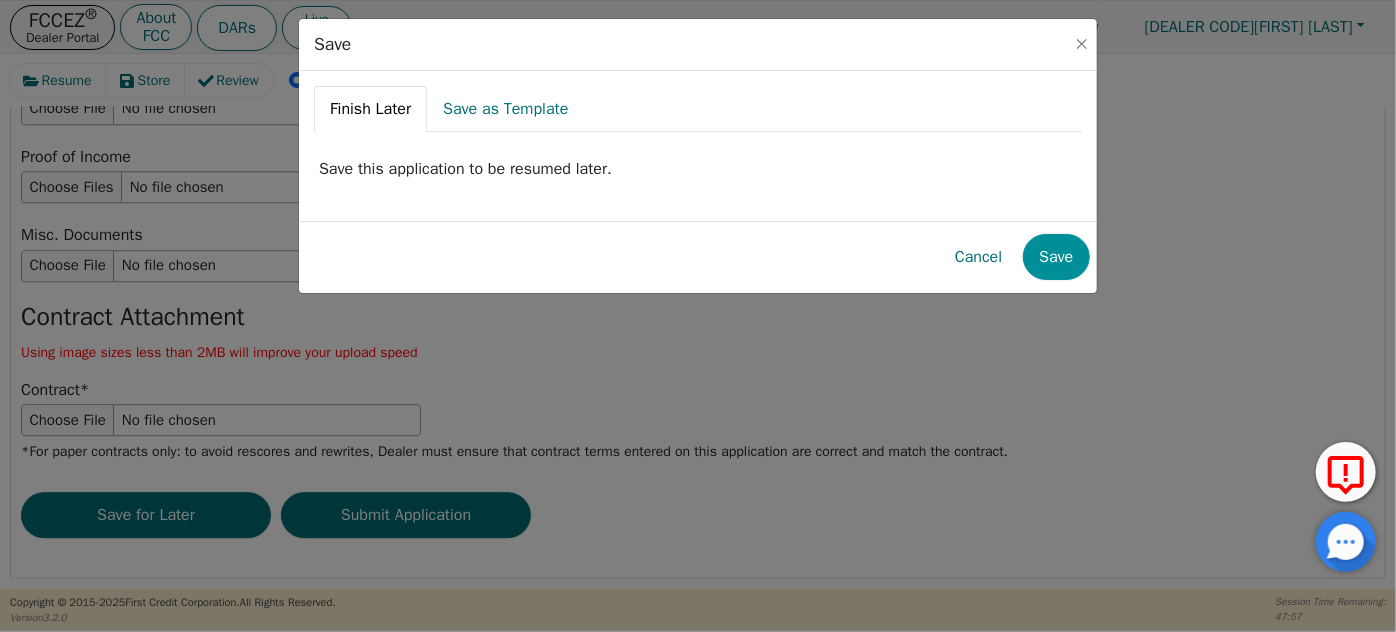 radio on "false" 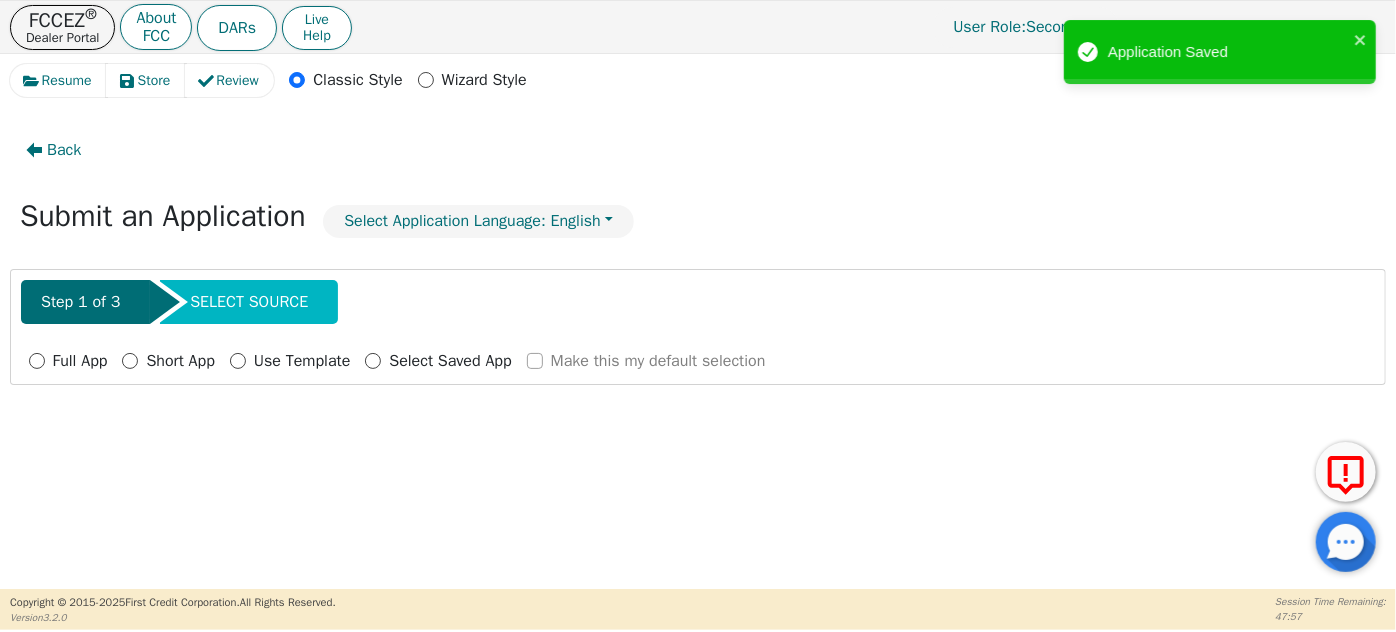 scroll, scrollTop: 0, scrollLeft: 0, axis: both 